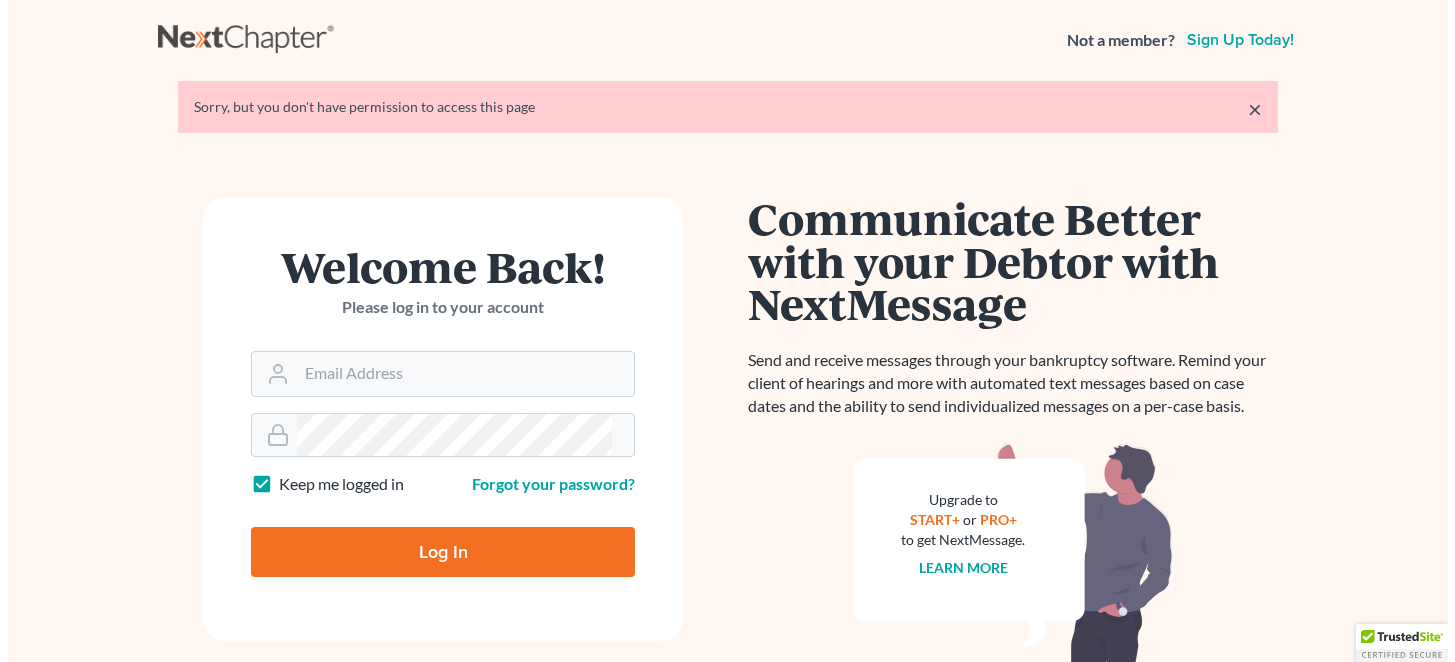 scroll, scrollTop: 0, scrollLeft: 0, axis: both 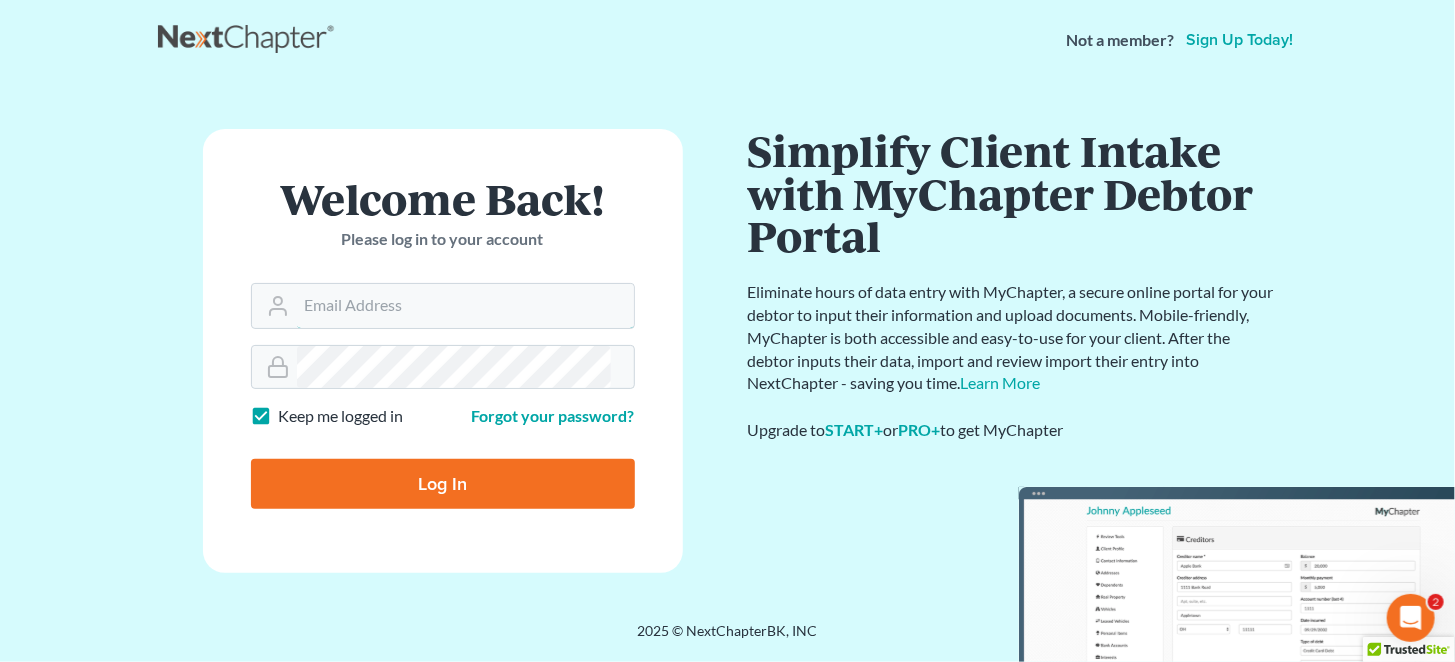 type on "mrodgers@wetzelandmoore.com" 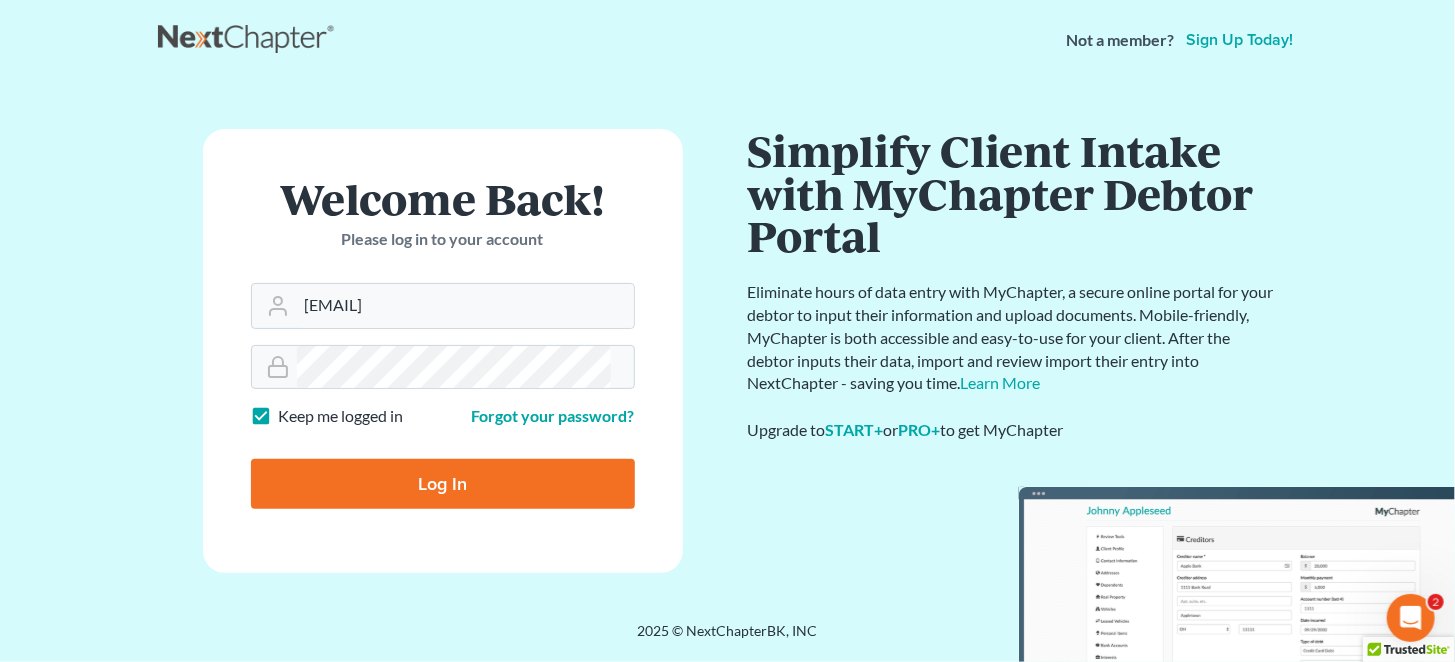 click on "Welcome Back! Please log in to your account Email Address mrodgers@wetzelandmoore.com Password Keep me logged in Forgot your password? Log In" at bounding box center (443, 351) 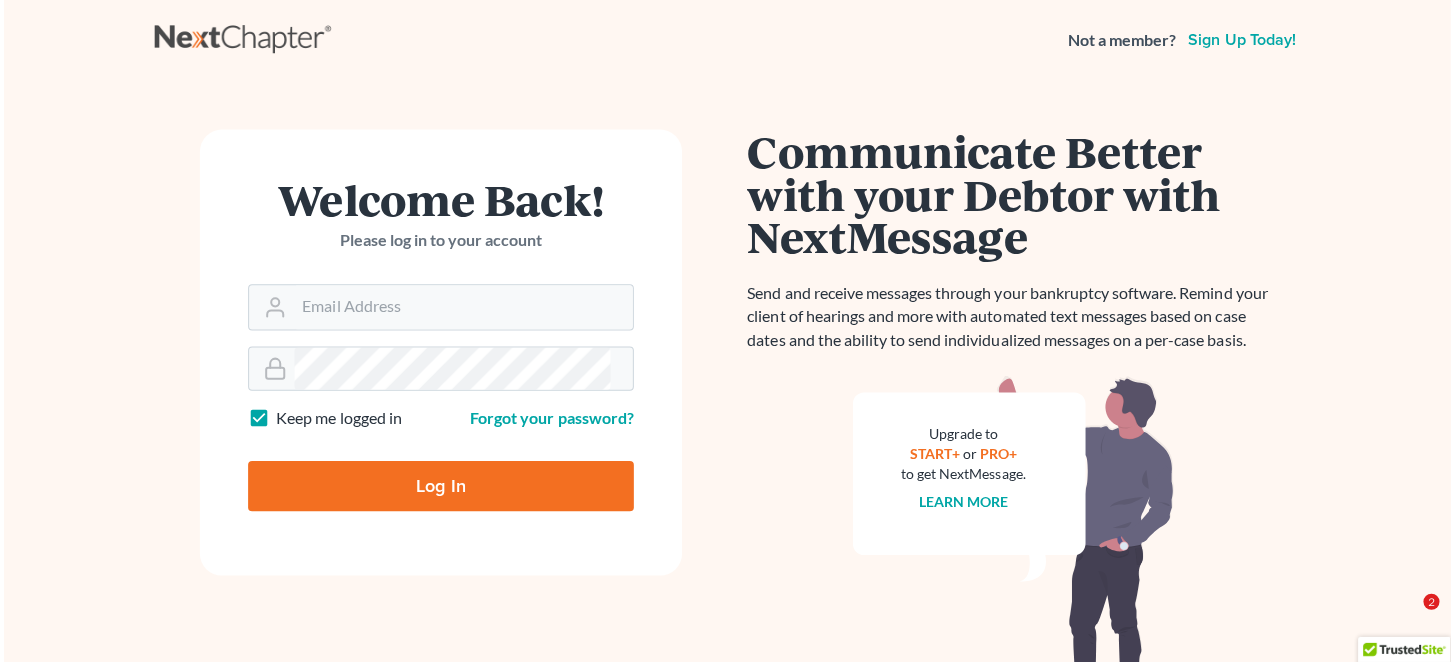 scroll, scrollTop: 0, scrollLeft: 0, axis: both 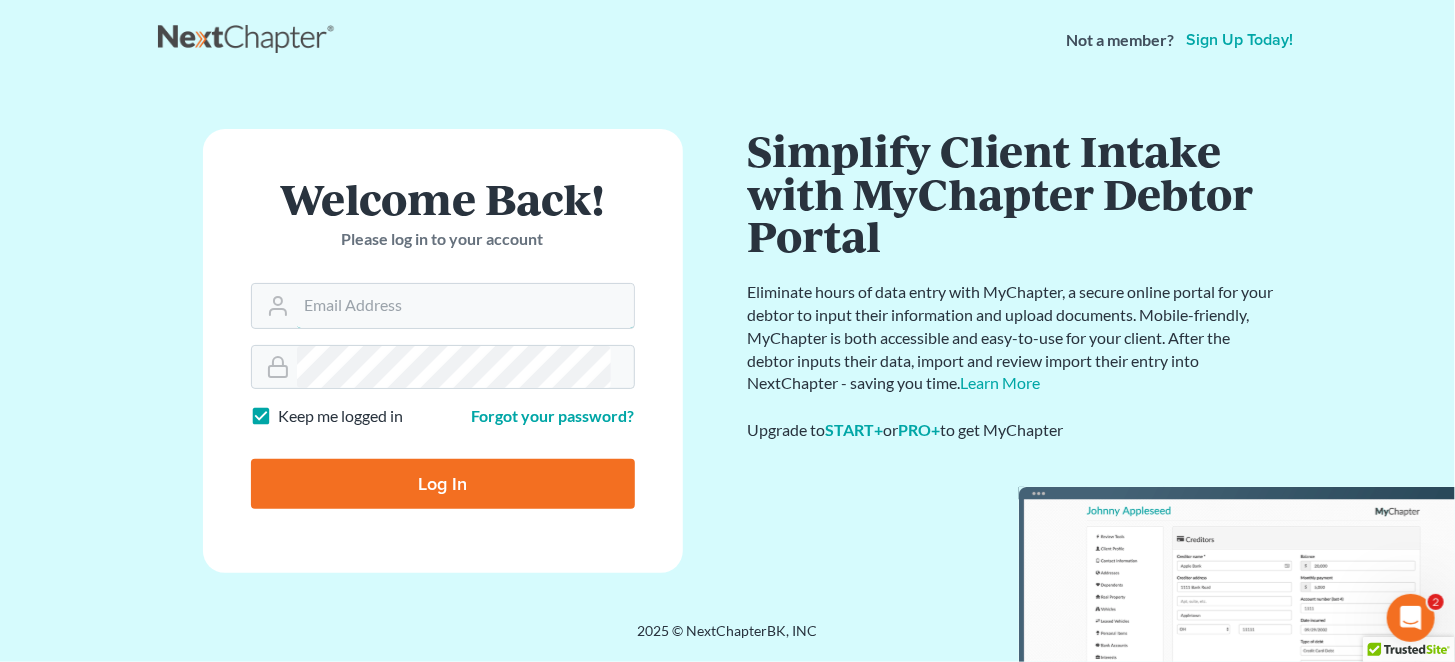 type on "mrodgers@wetzelandmoore.com" 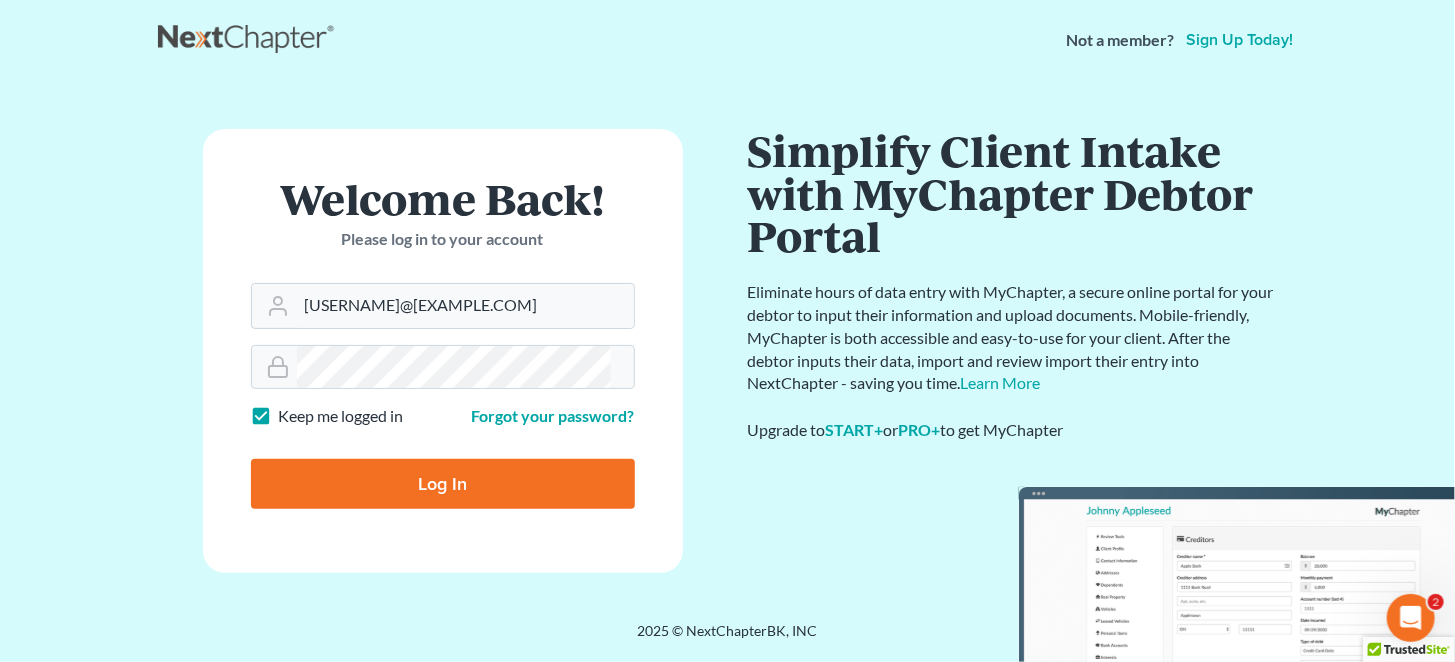 click on "Log In" at bounding box center (443, 484) 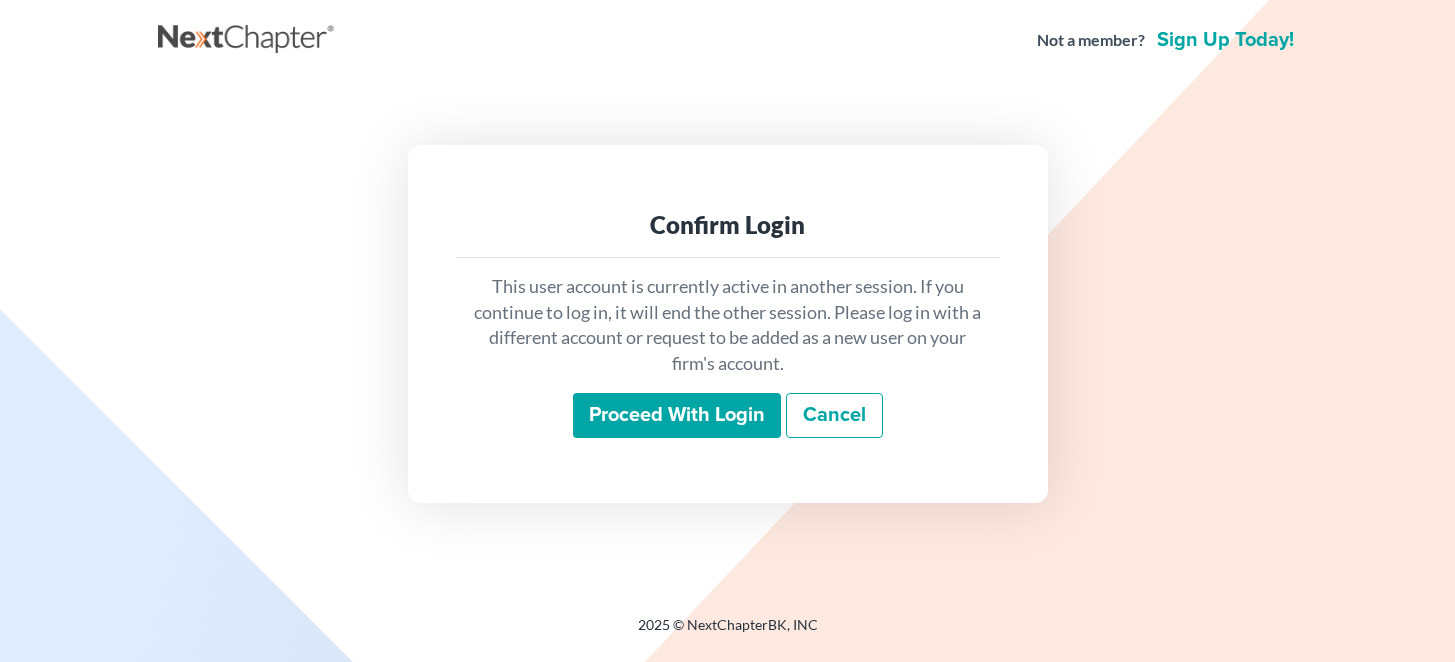 scroll, scrollTop: 0, scrollLeft: 0, axis: both 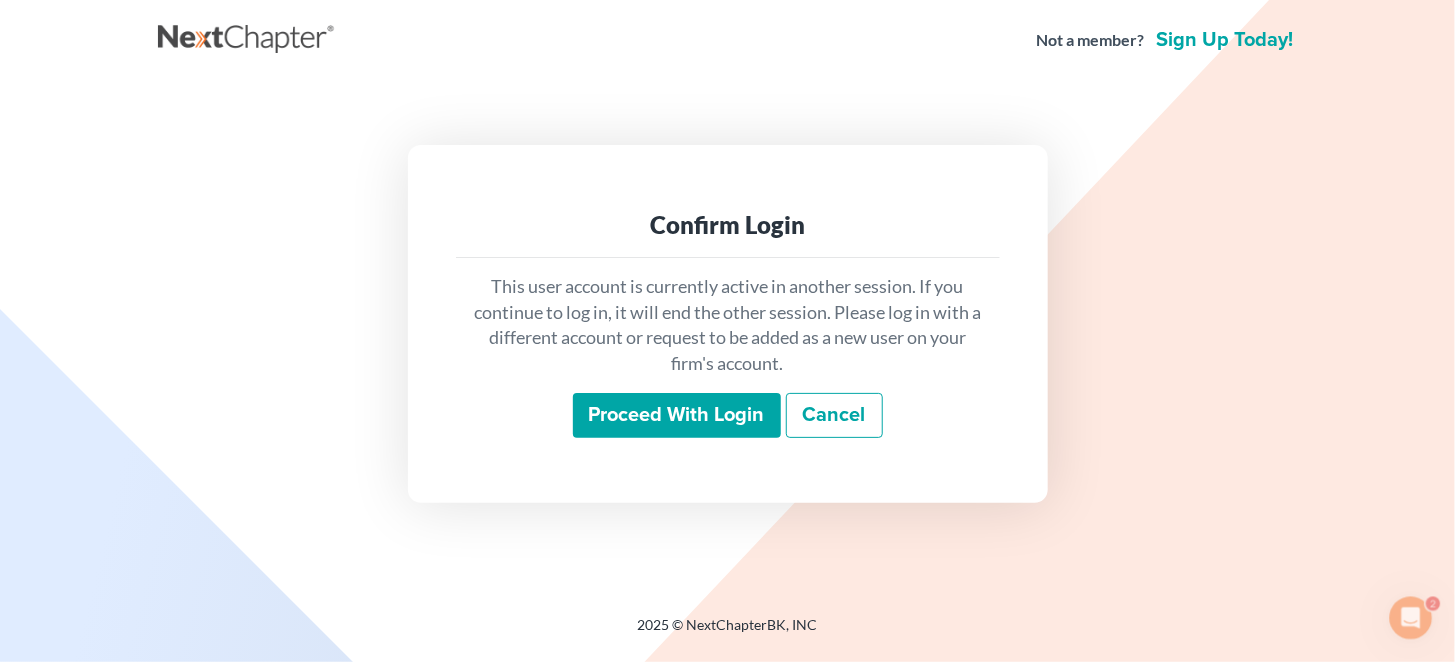 click on "Proceed with login" at bounding box center [677, 416] 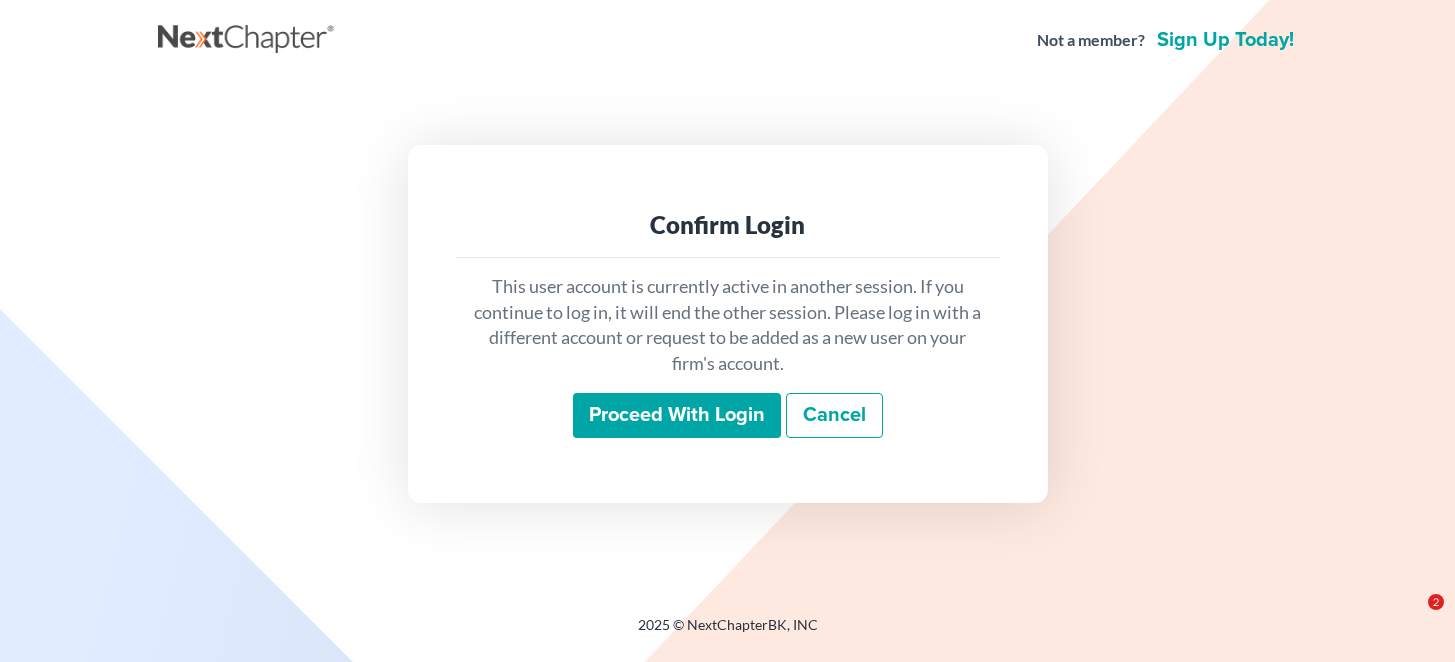 scroll, scrollTop: 0, scrollLeft: 0, axis: both 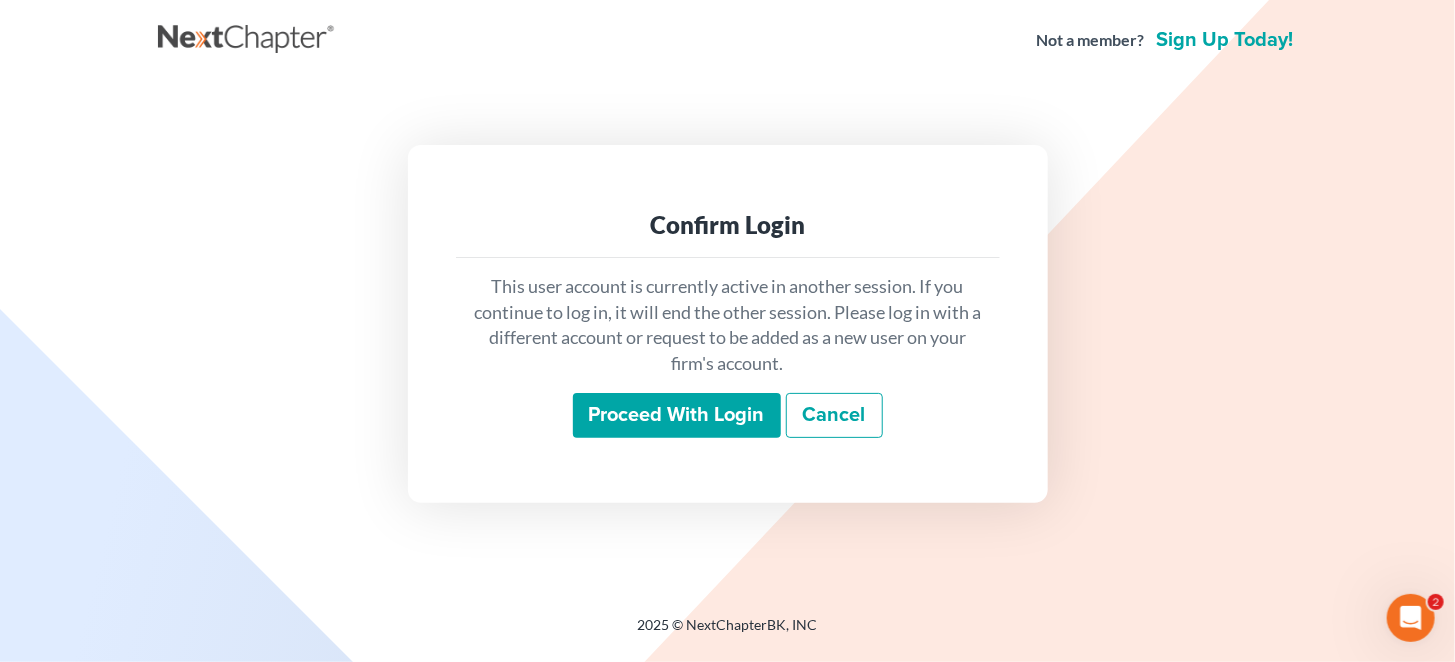 click on "Proceed with login" at bounding box center (677, 416) 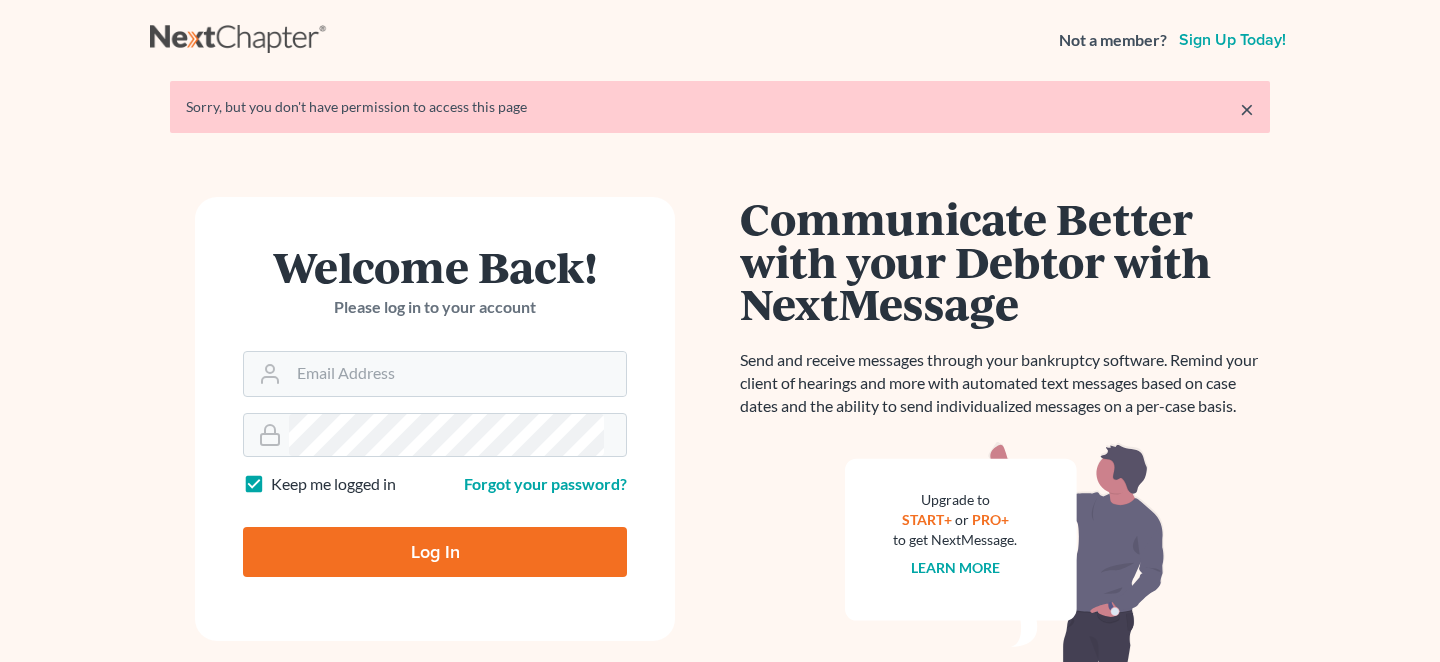 scroll, scrollTop: 0, scrollLeft: 0, axis: both 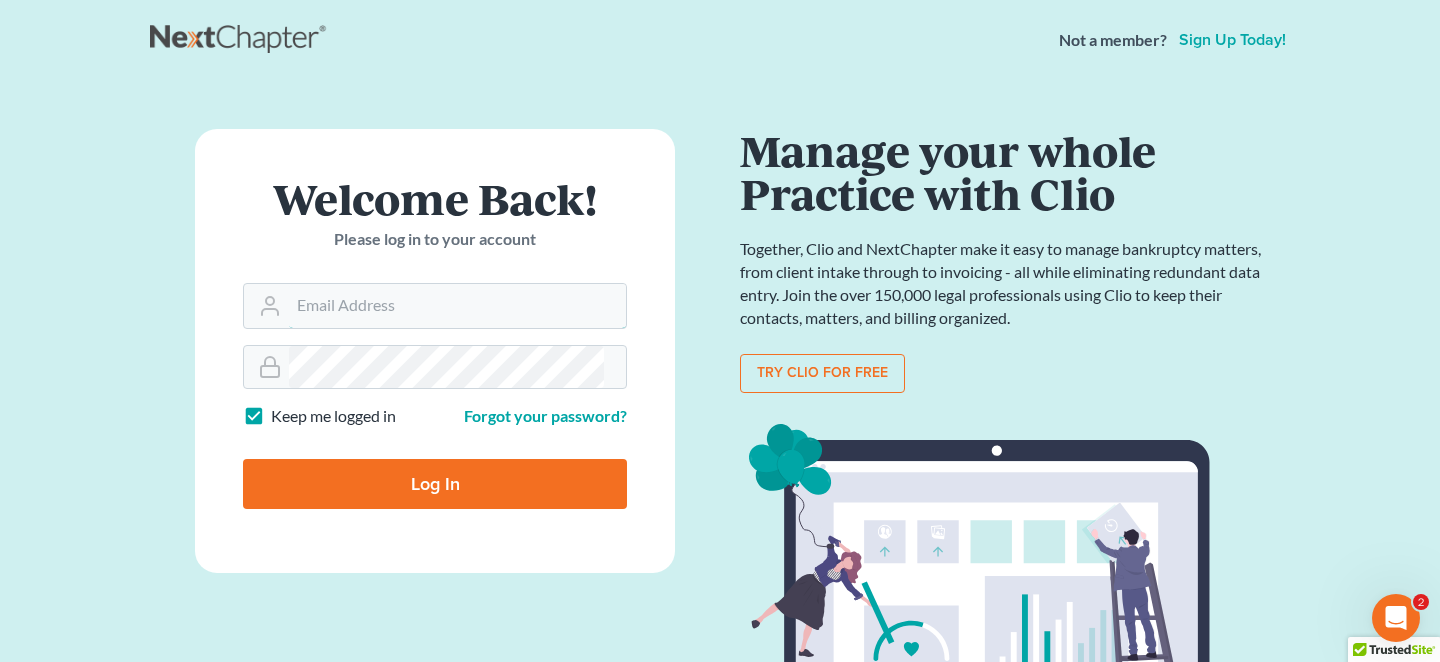 type on "[EMAIL]" 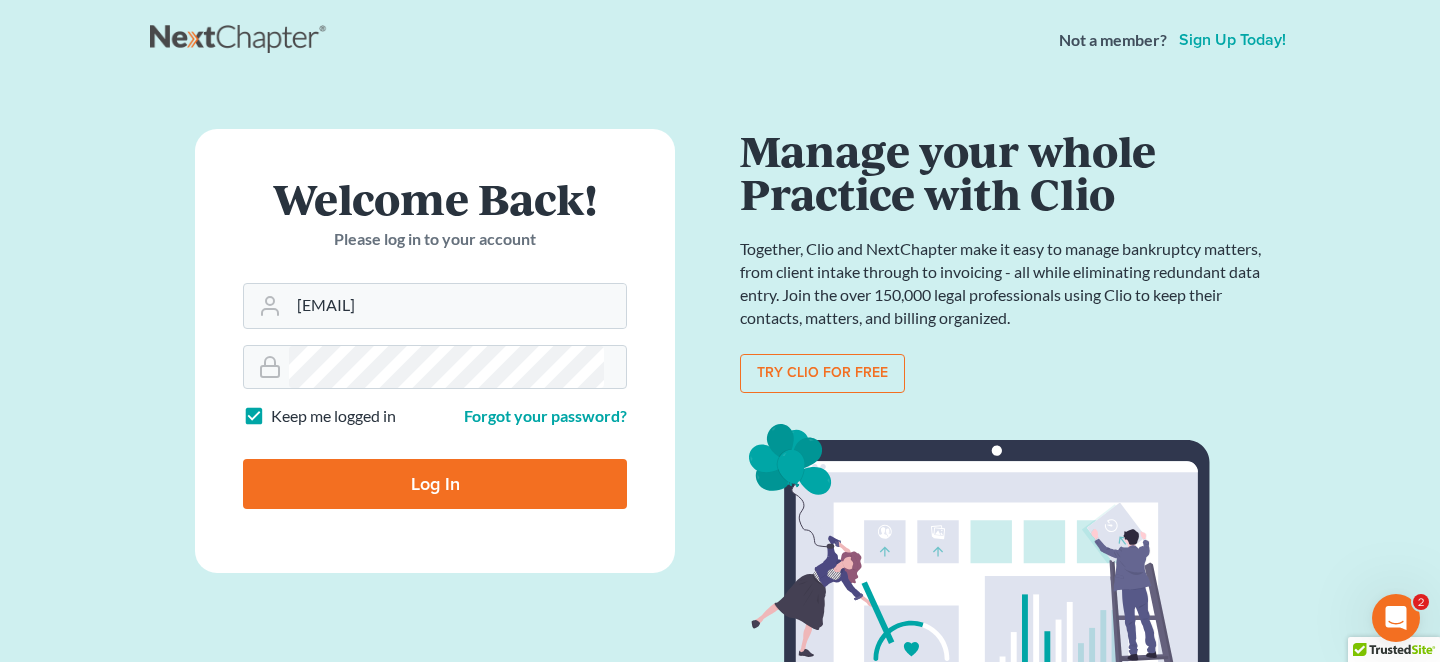 click on "Log In" at bounding box center [435, 484] 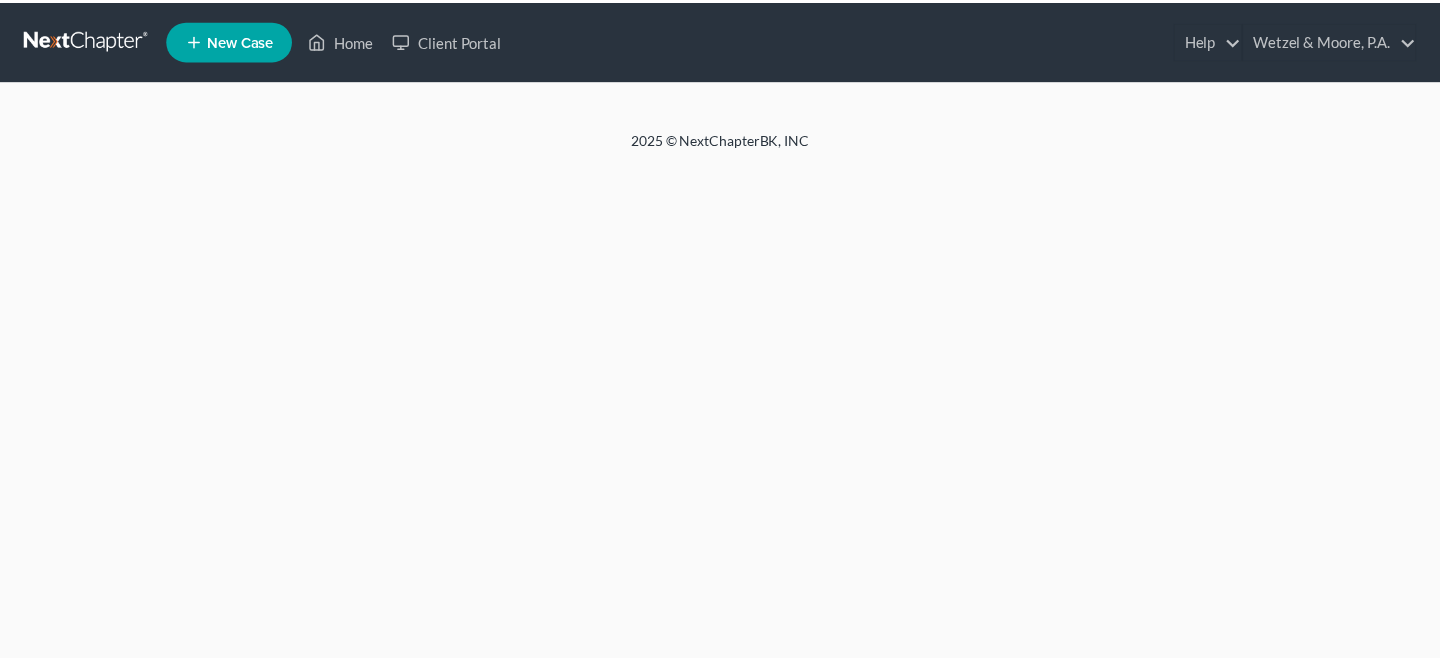 scroll, scrollTop: 0, scrollLeft: 0, axis: both 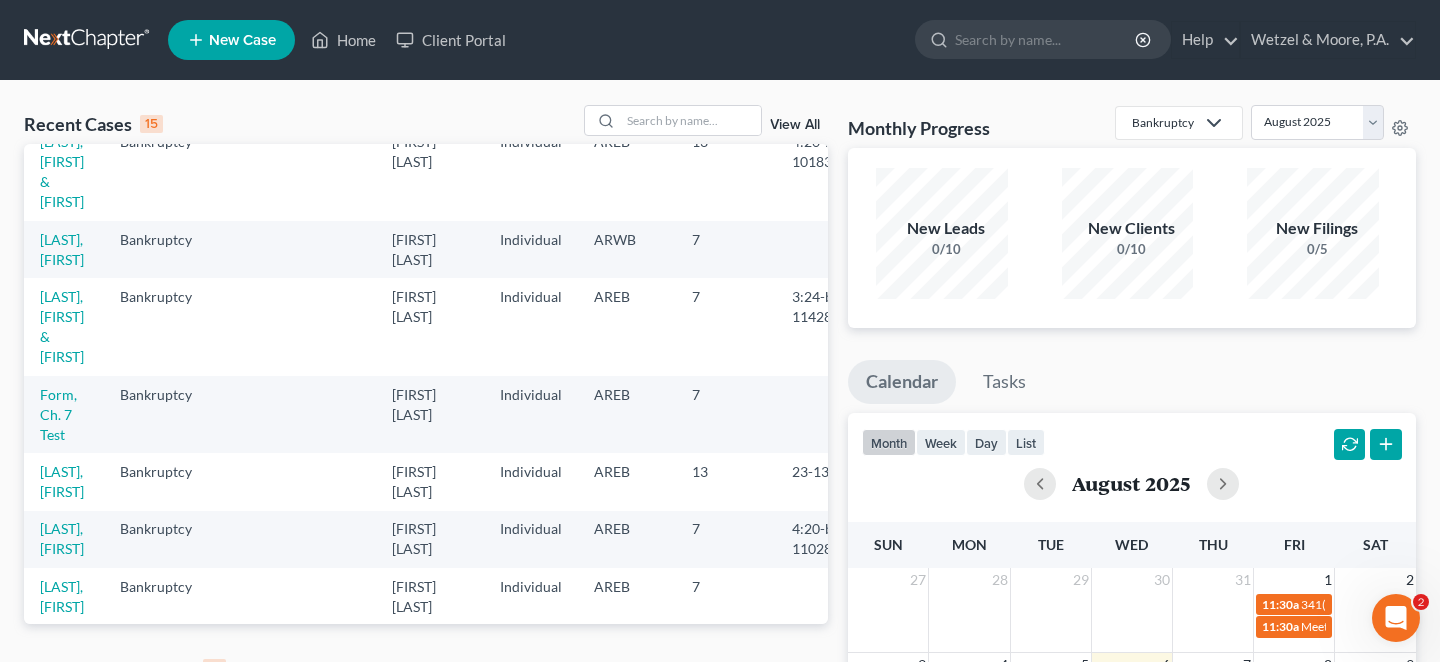 click on "View All" at bounding box center [795, 669] 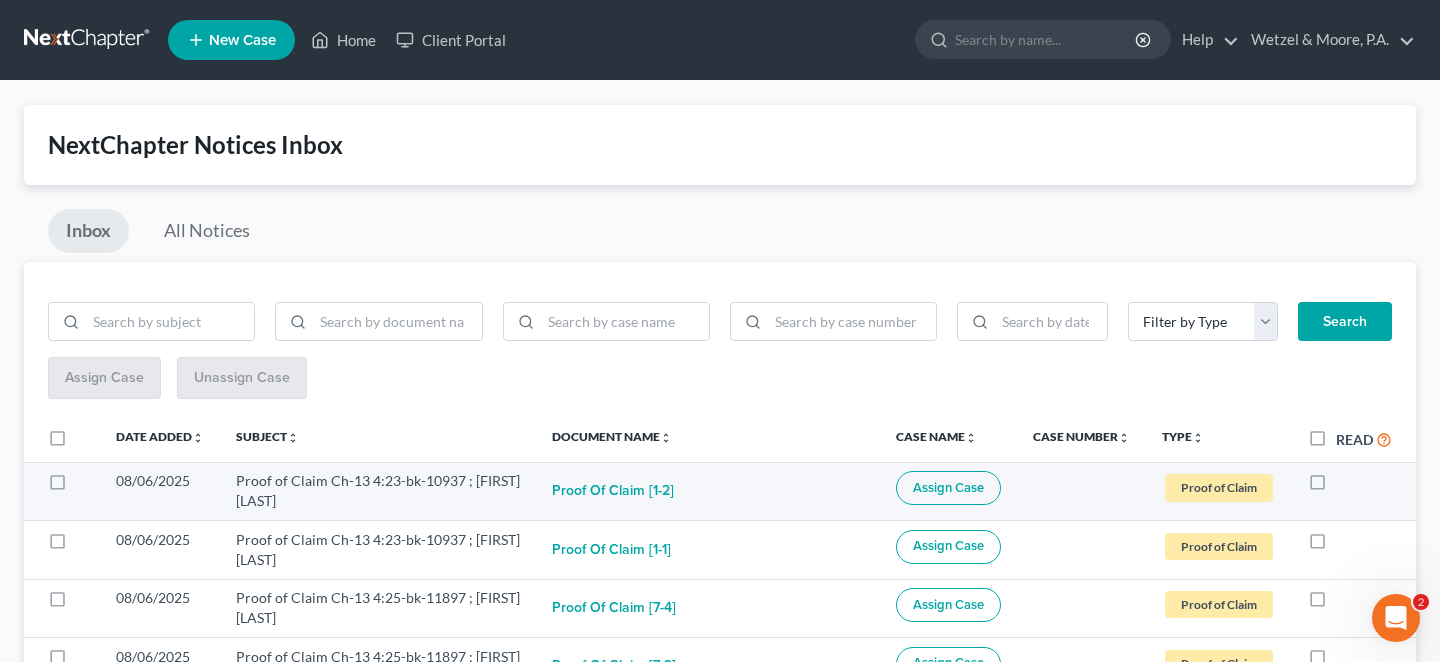 click at bounding box center [1336, 486] 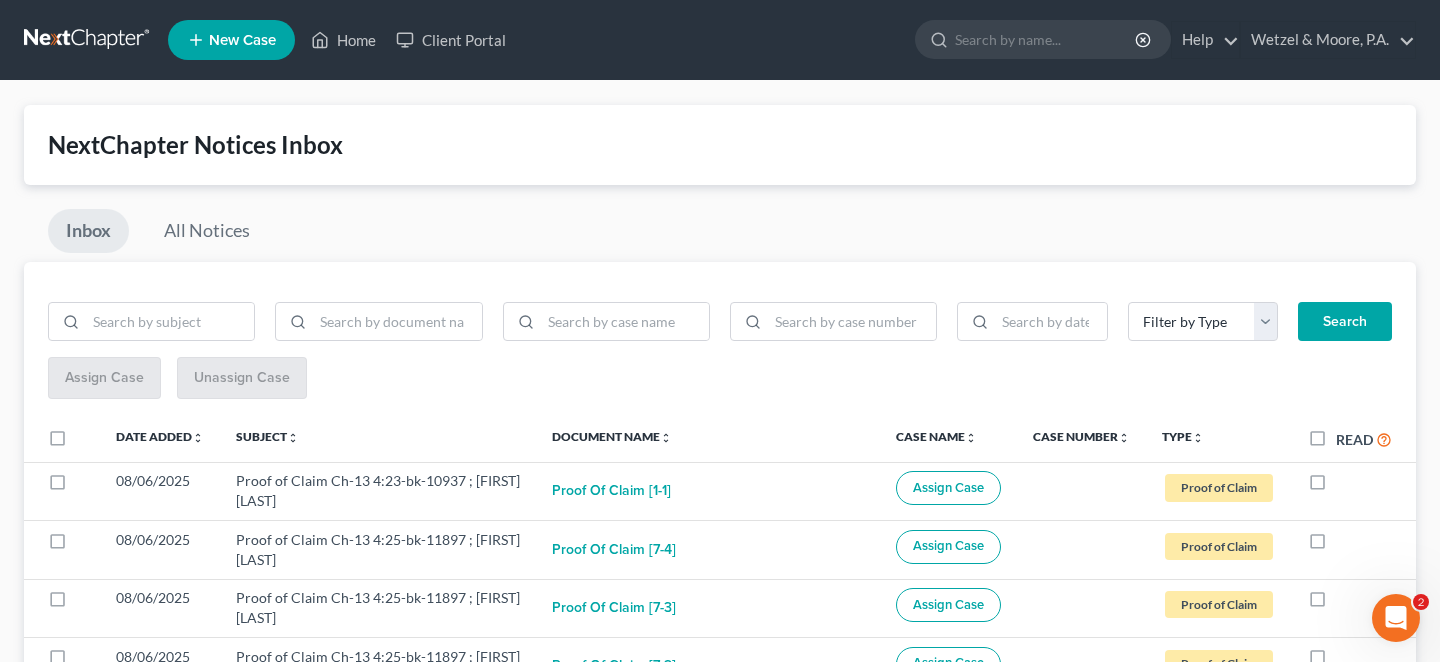 click at bounding box center [1336, 486] 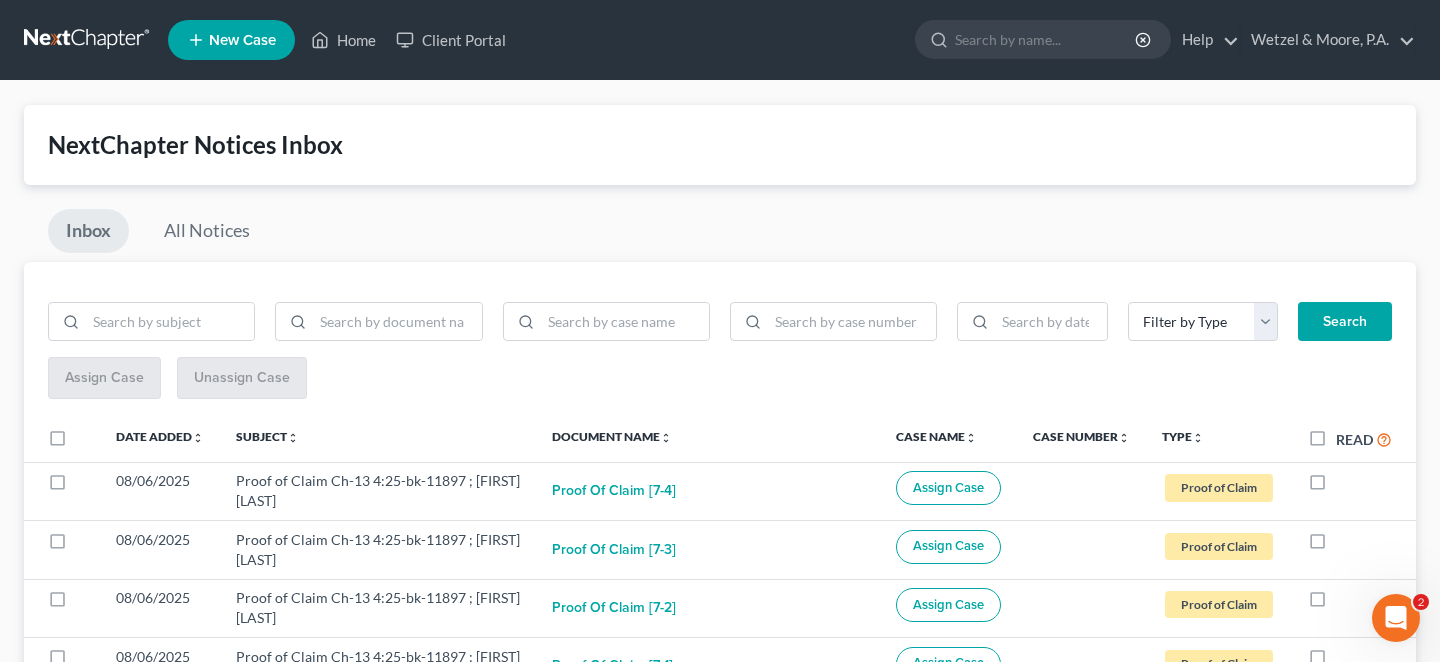 click at bounding box center (1336, 486) 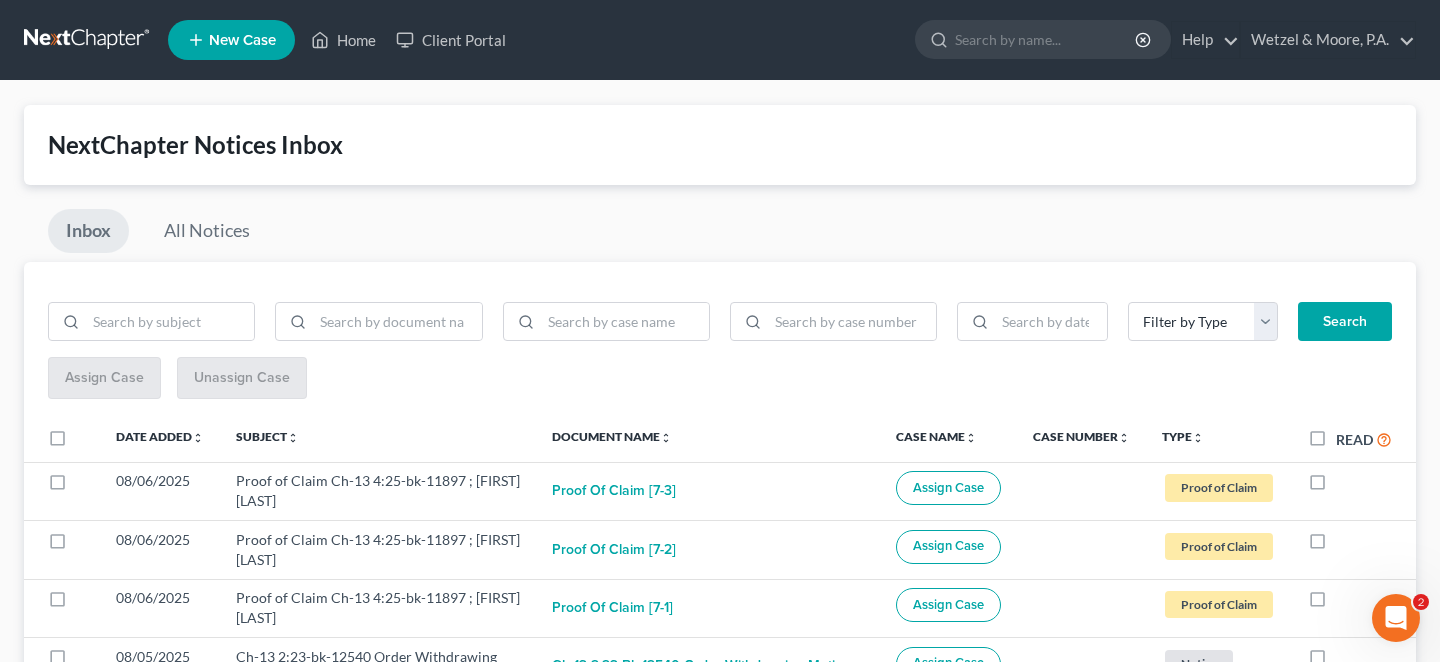 click at bounding box center [1336, 486] 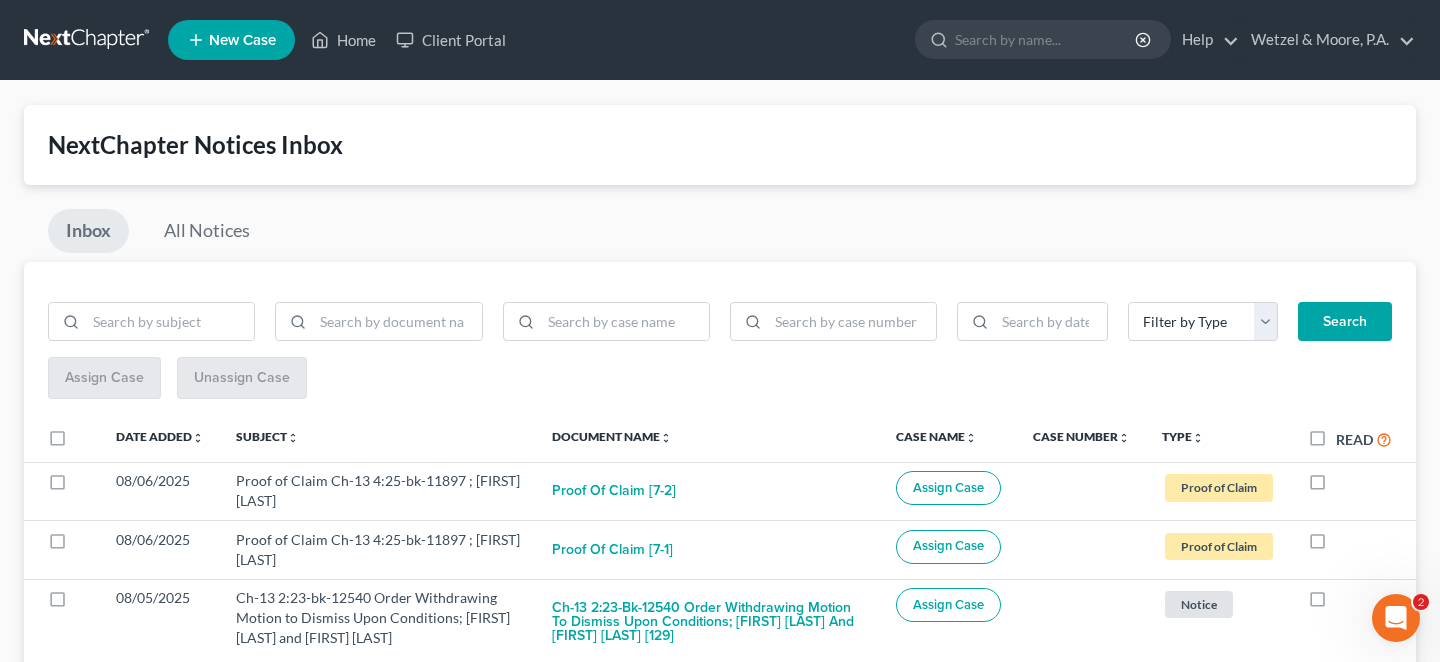 click at bounding box center [1336, 486] 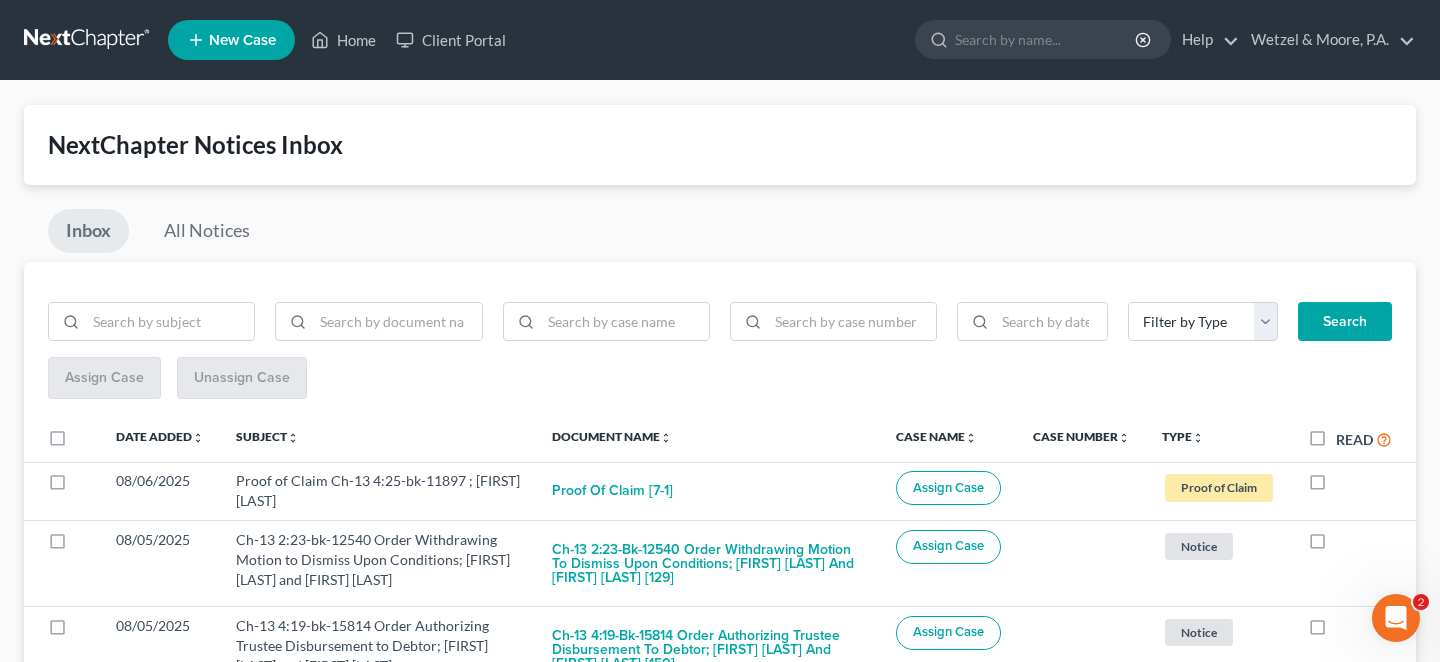 click at bounding box center (1336, 486) 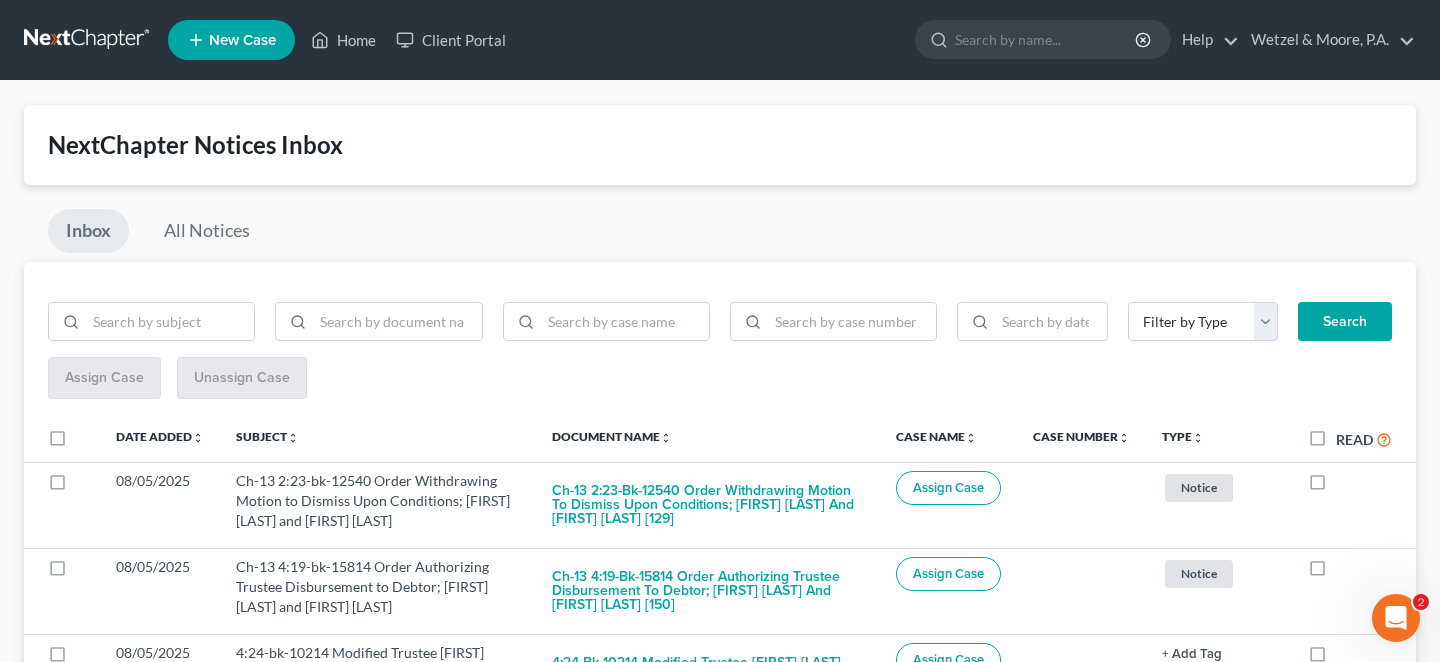 click at bounding box center (1336, 486) 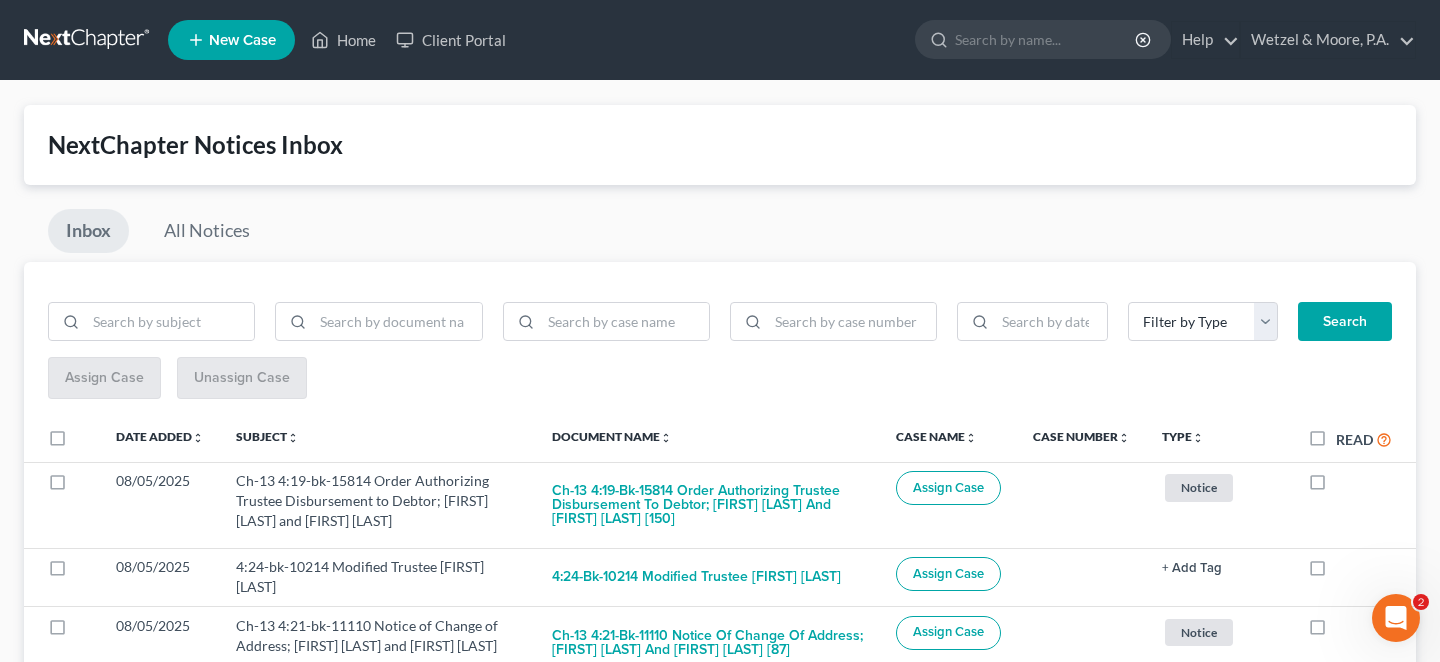 click at bounding box center [1336, 486] 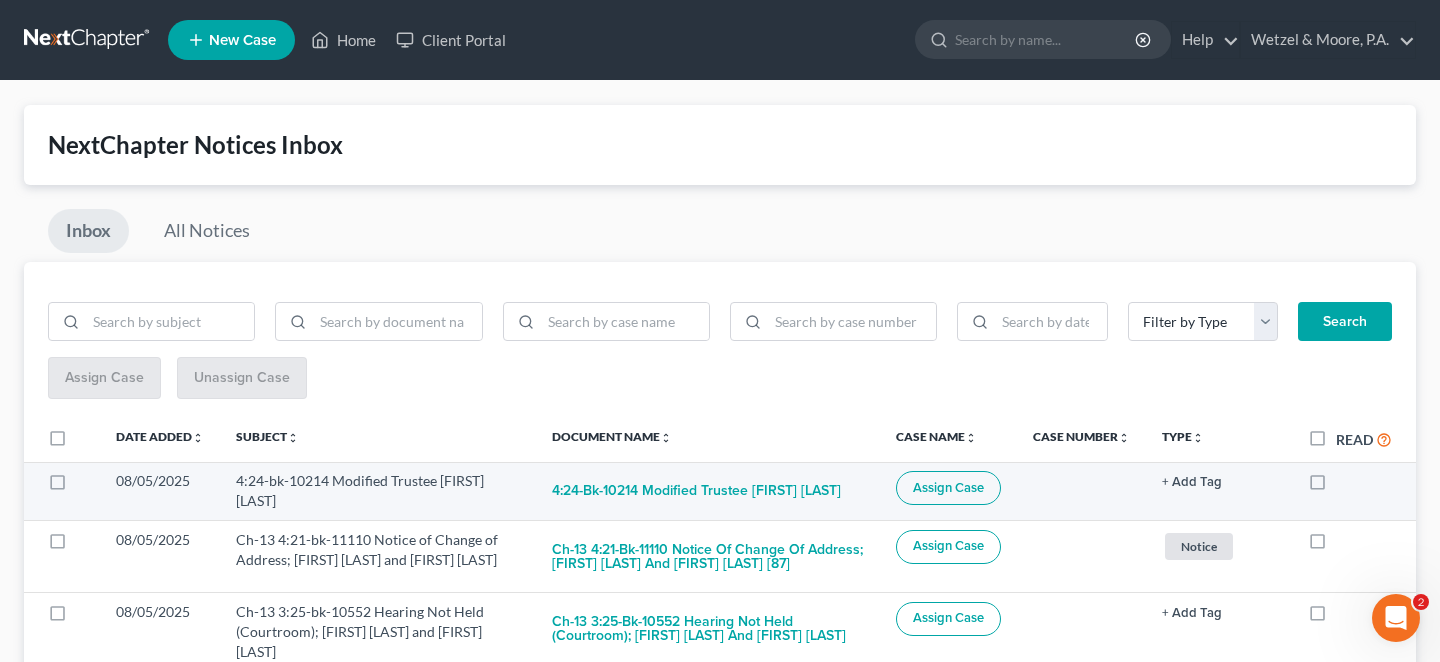 click at bounding box center [1336, 486] 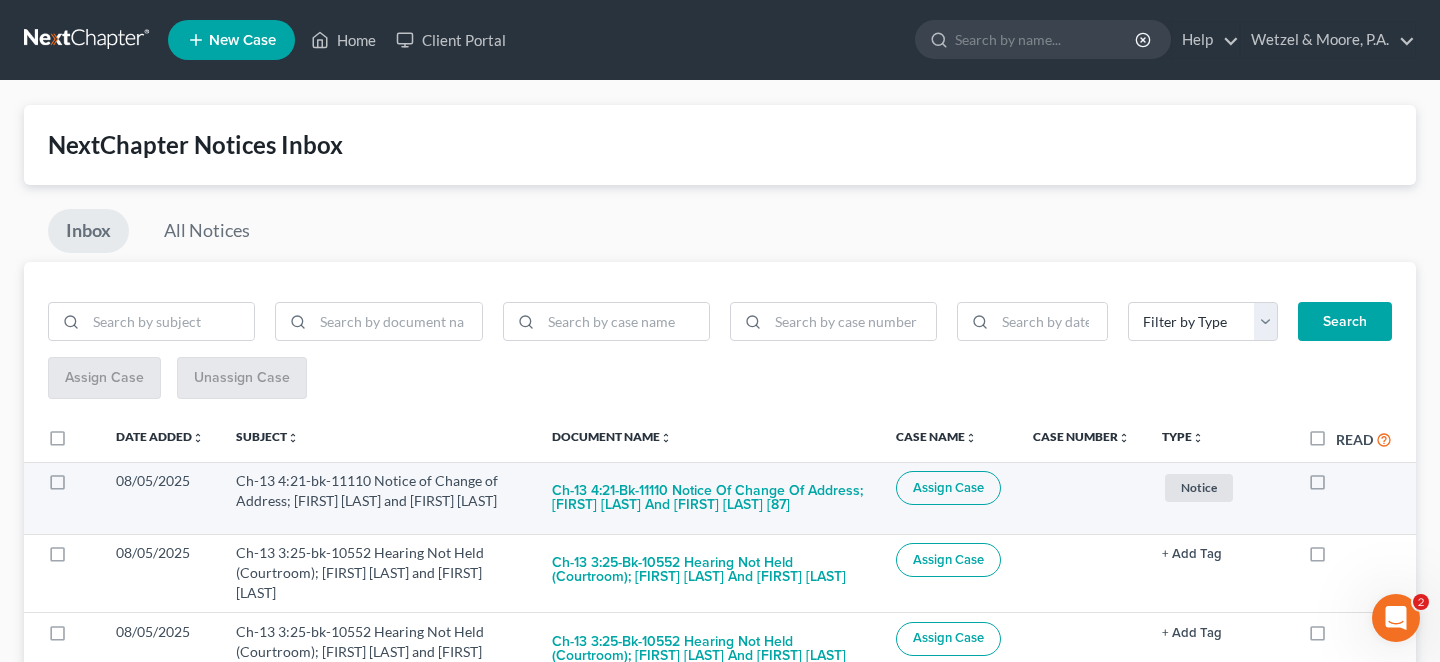 click at bounding box center (1336, 486) 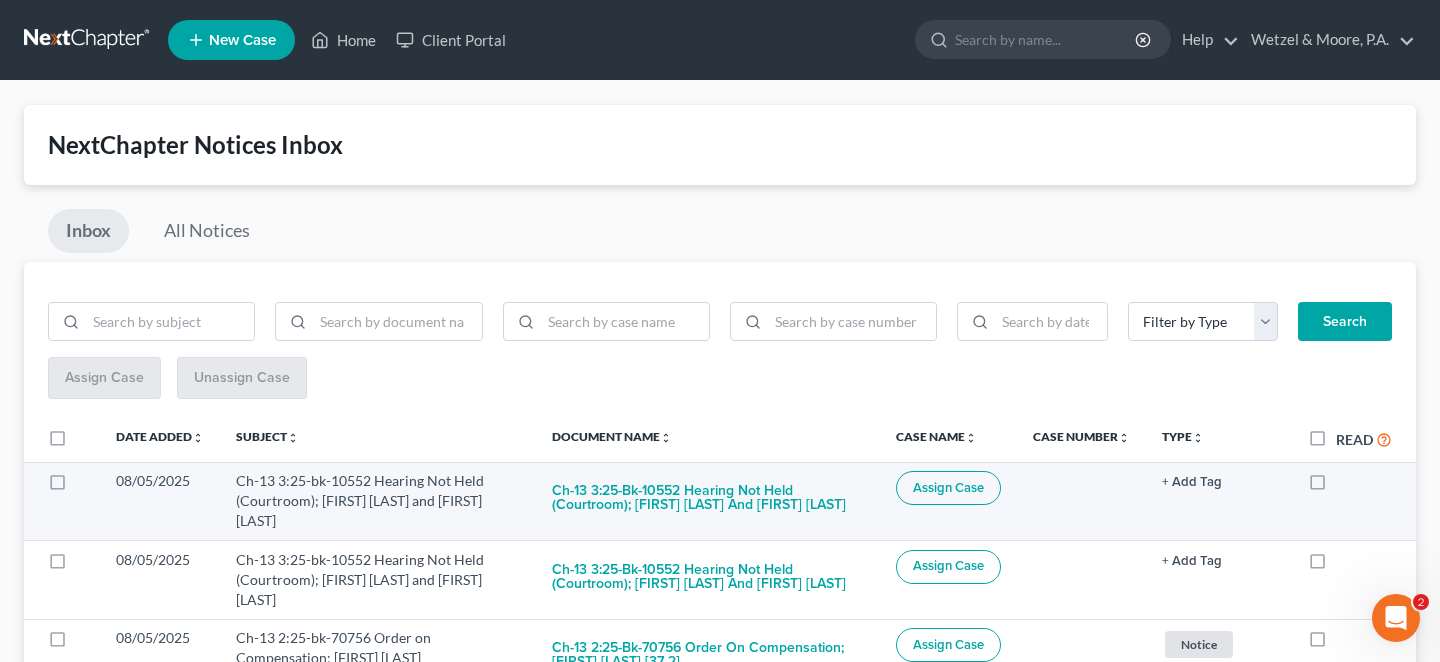 click at bounding box center [1336, 486] 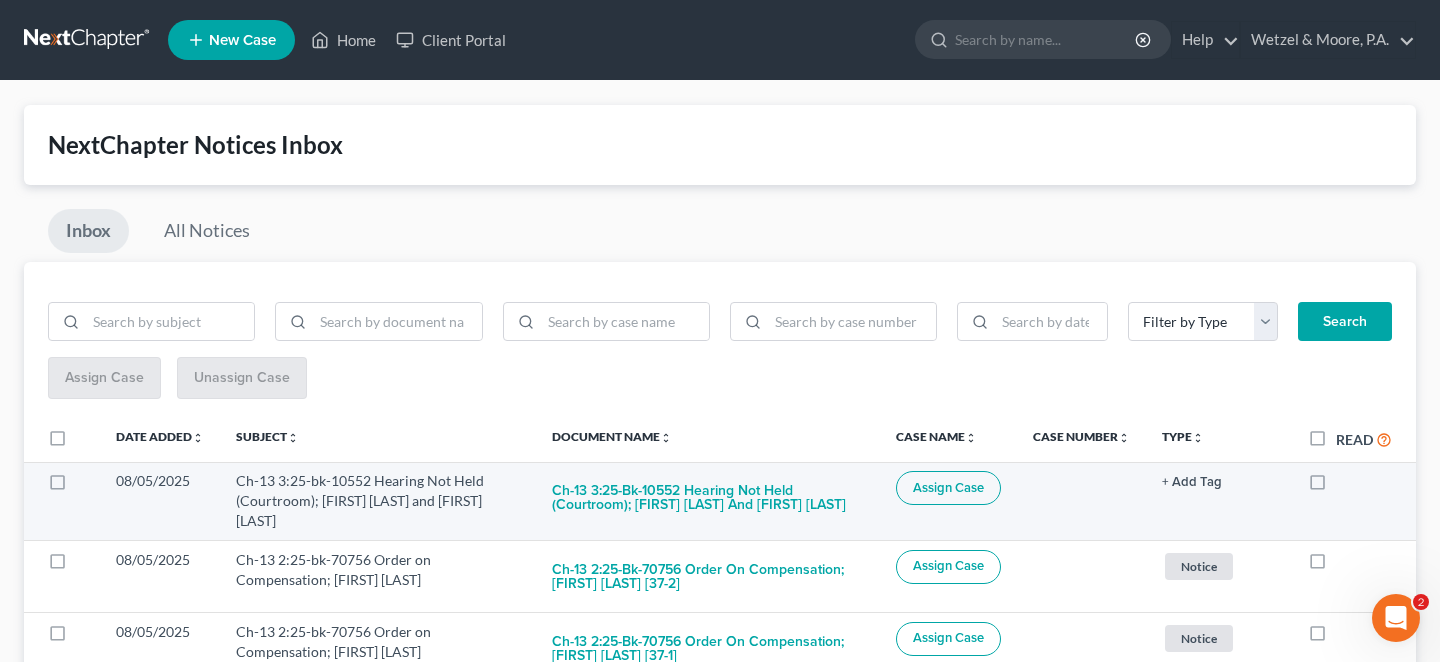 click at bounding box center (1336, 486) 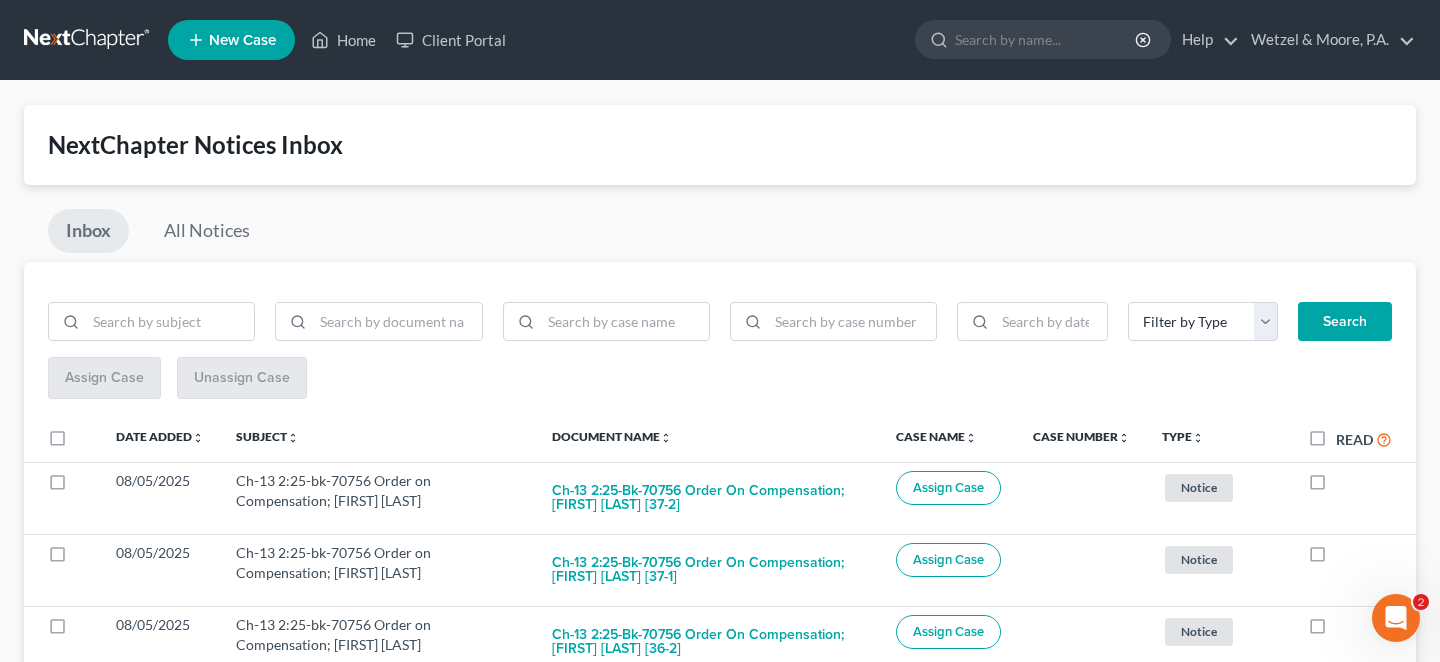 click at bounding box center (1336, 486) 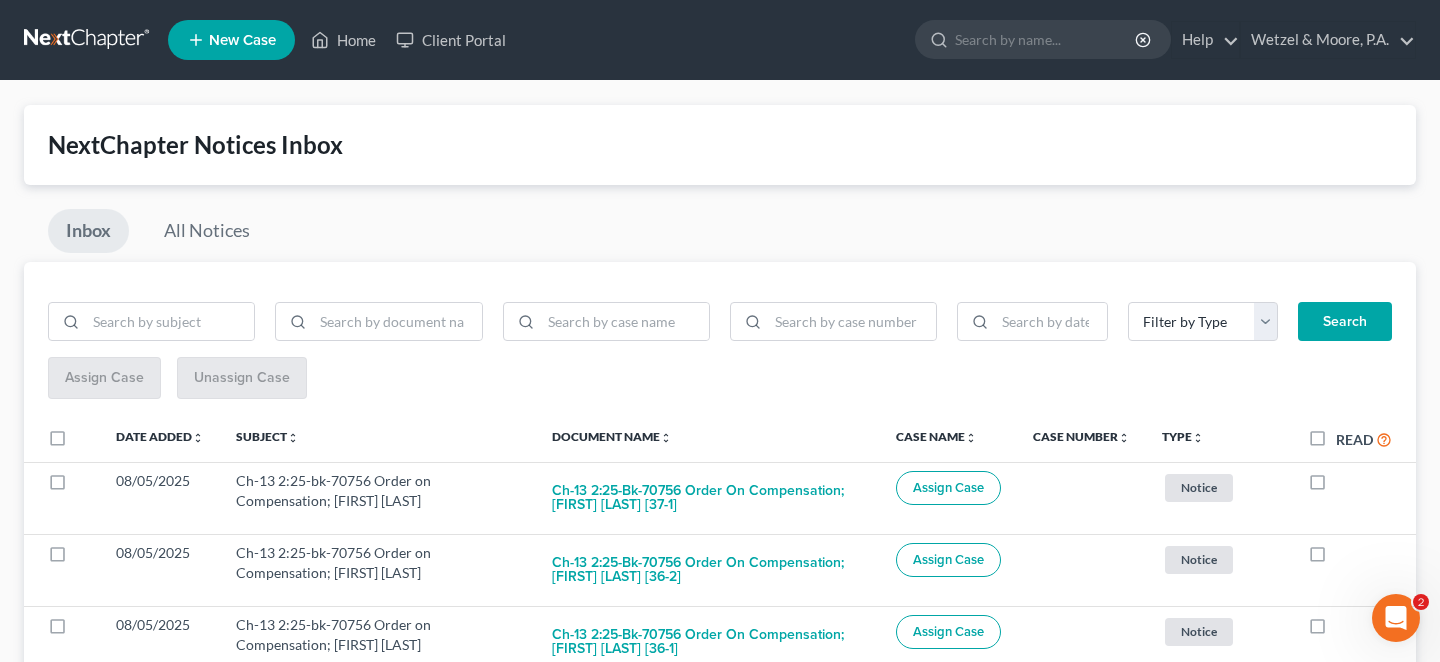 click at bounding box center [1336, 486] 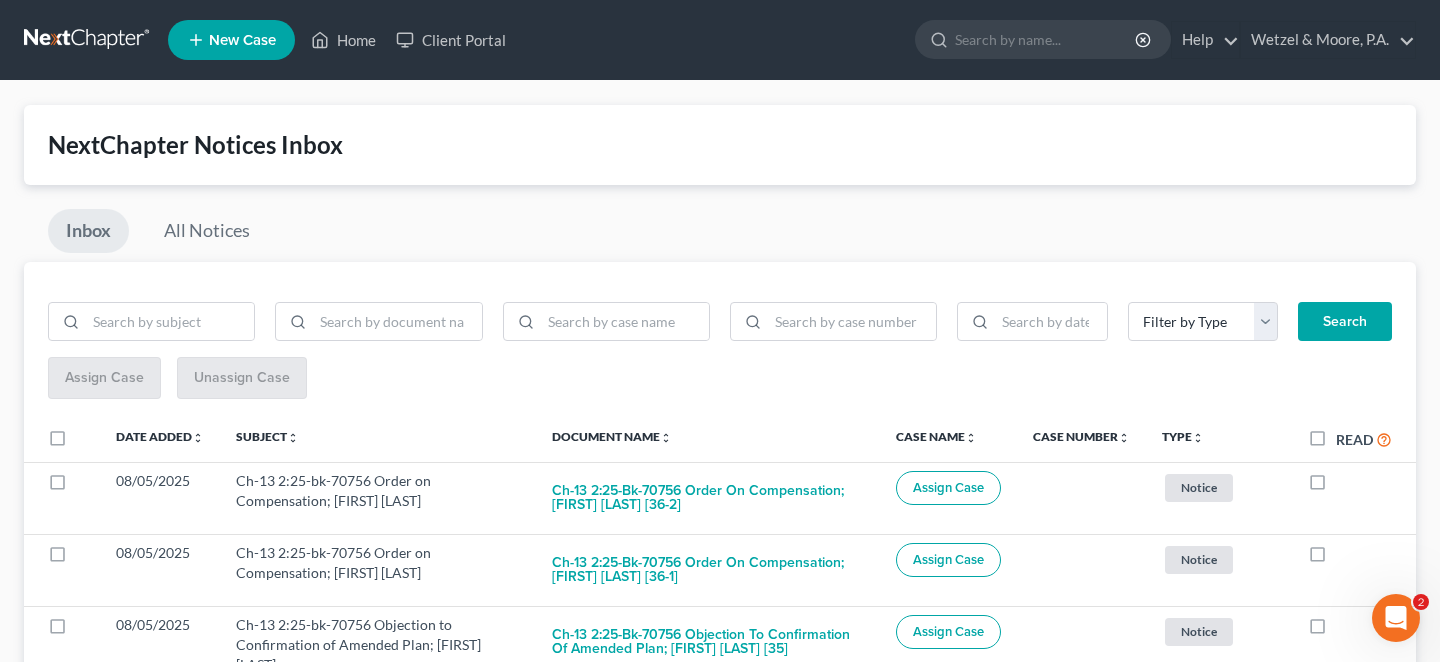 click at bounding box center [1336, 486] 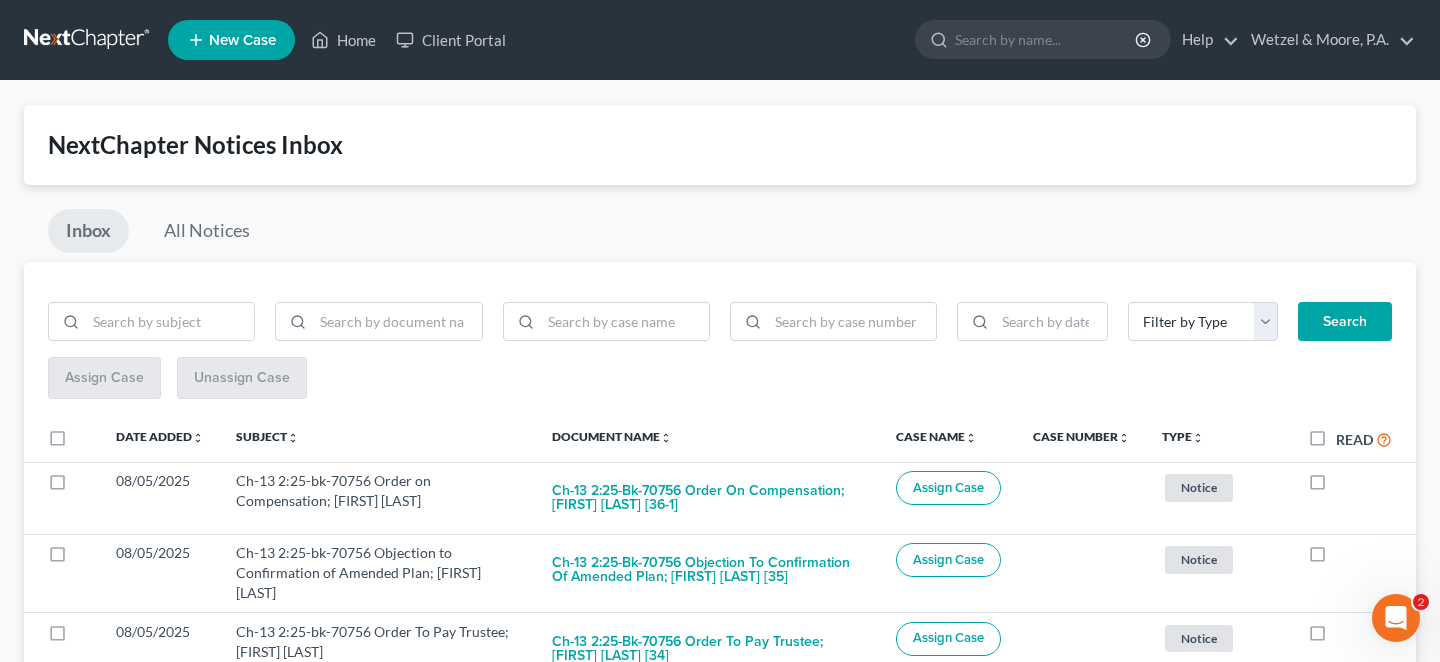 click at bounding box center (1336, 486) 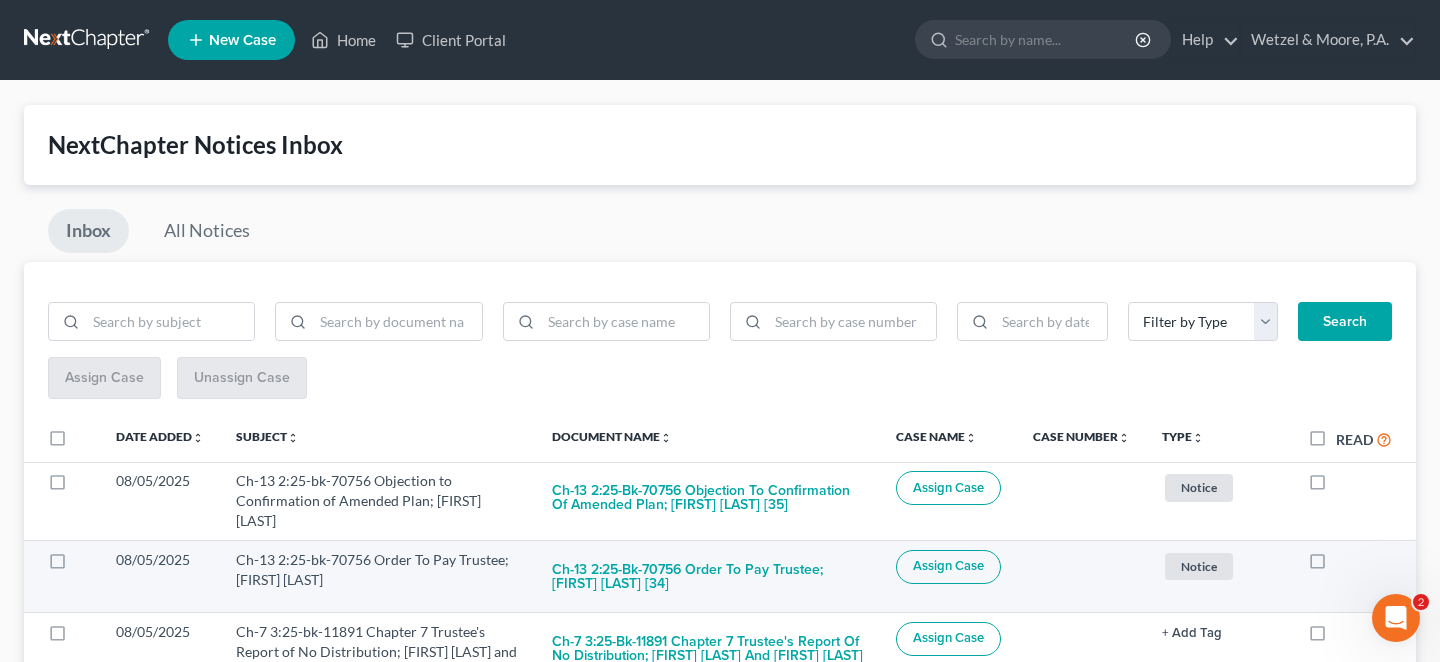 click at bounding box center [1336, 565] 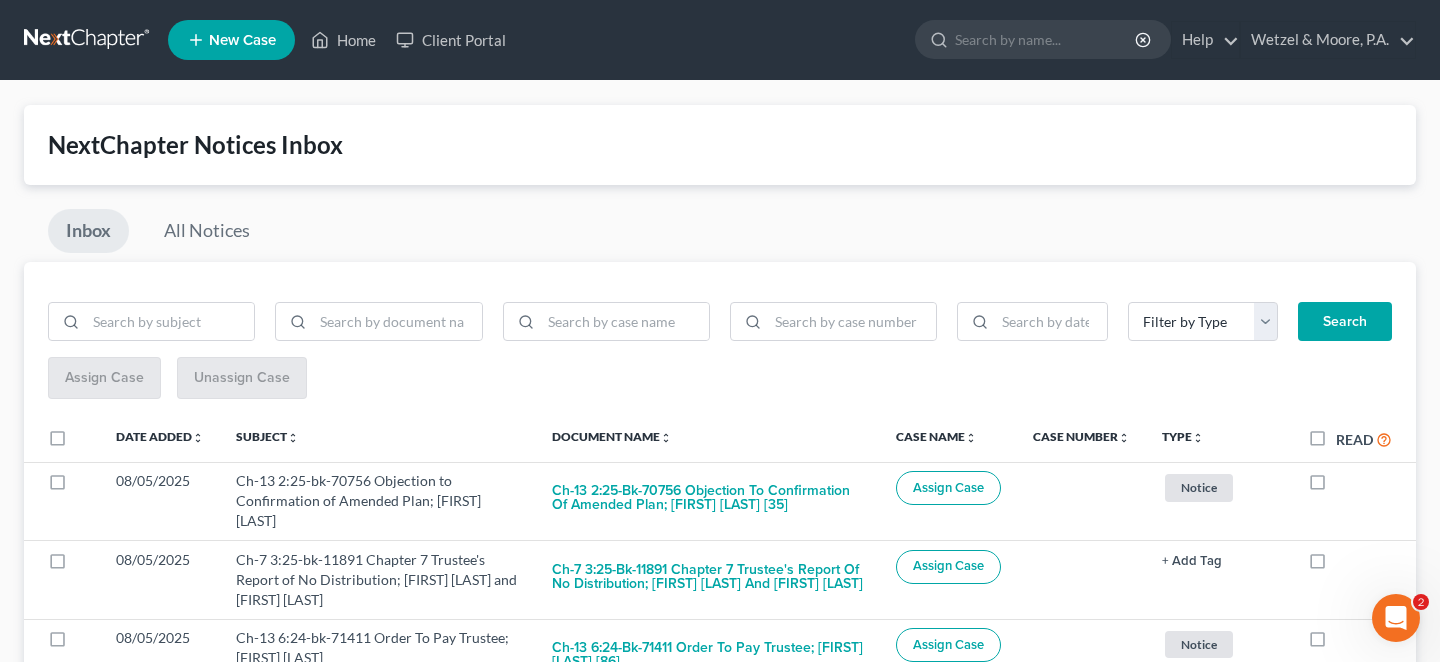click at bounding box center (1336, 565) 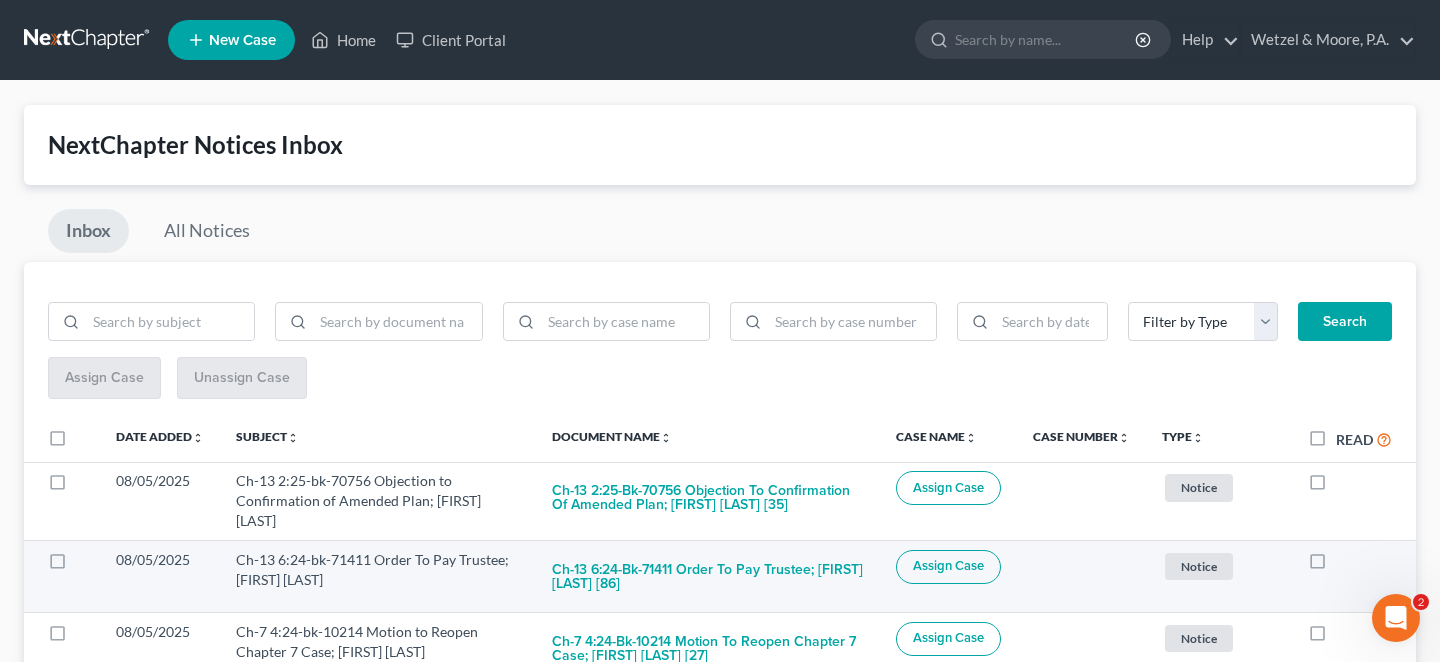 click at bounding box center (1336, 565) 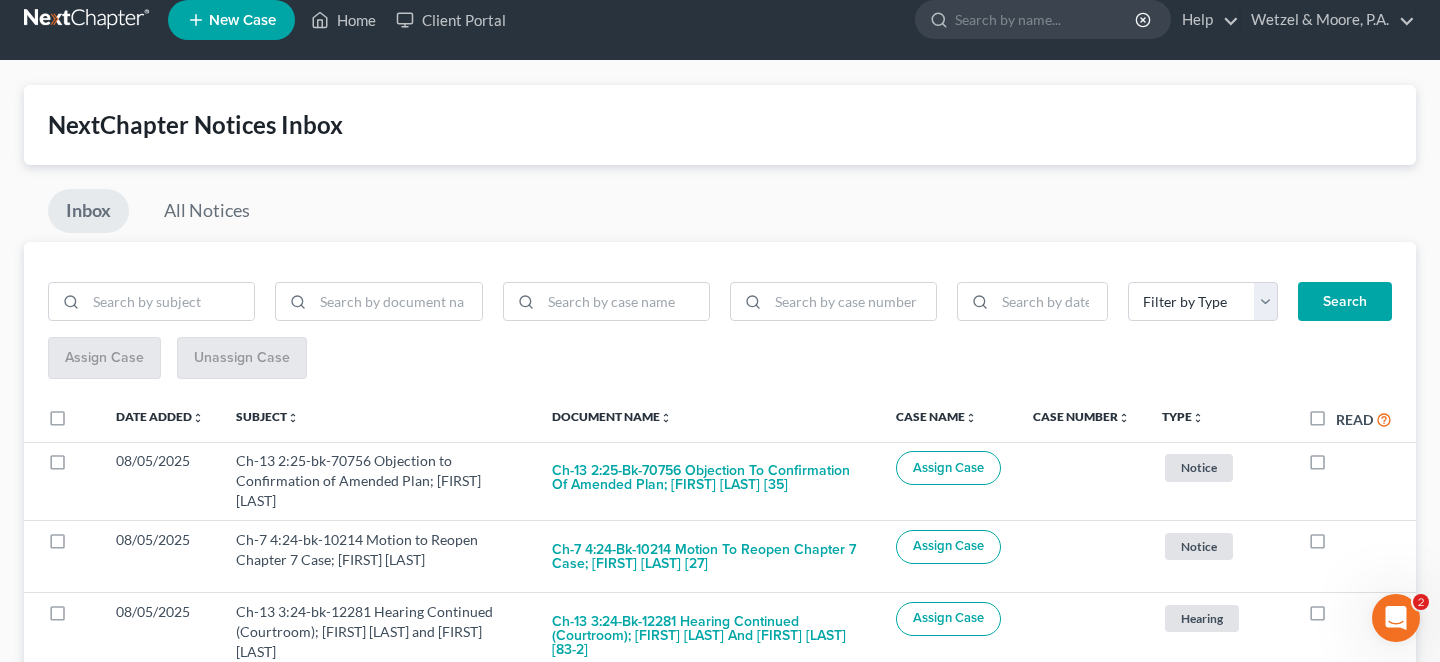 scroll, scrollTop: 233, scrollLeft: 0, axis: vertical 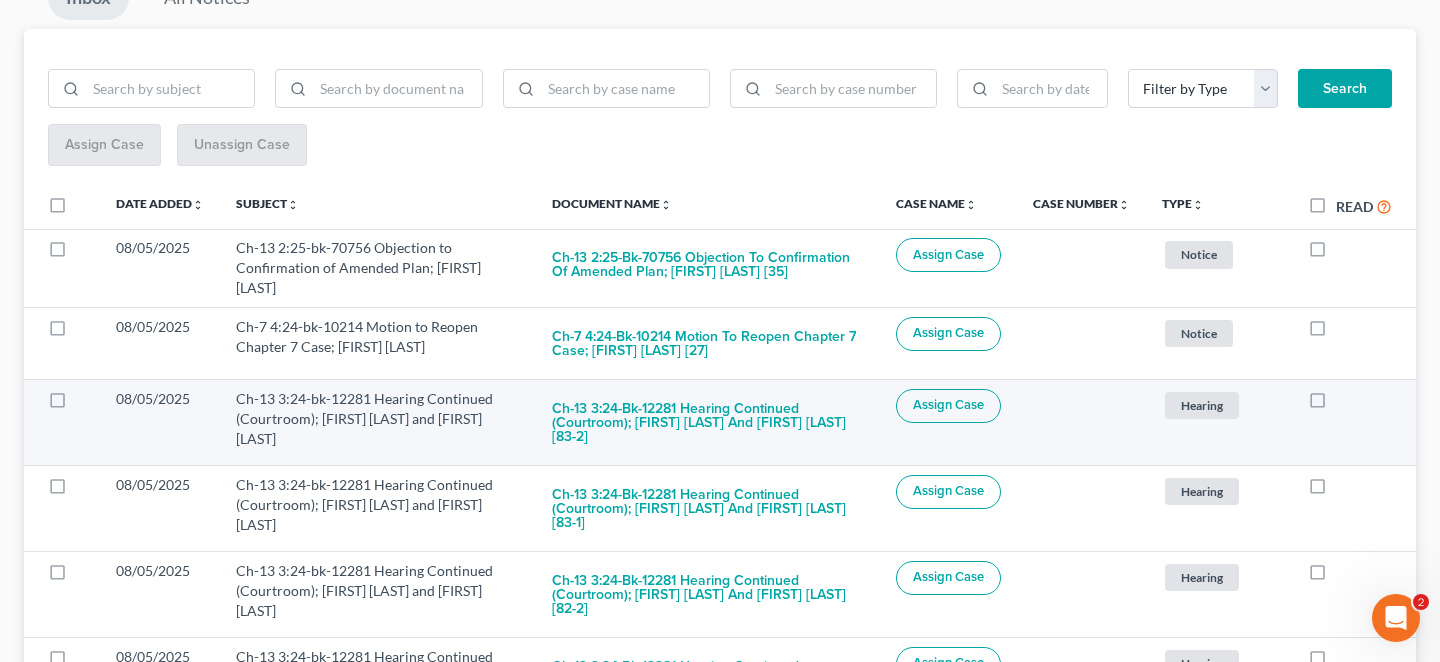 click at bounding box center [1336, 404] 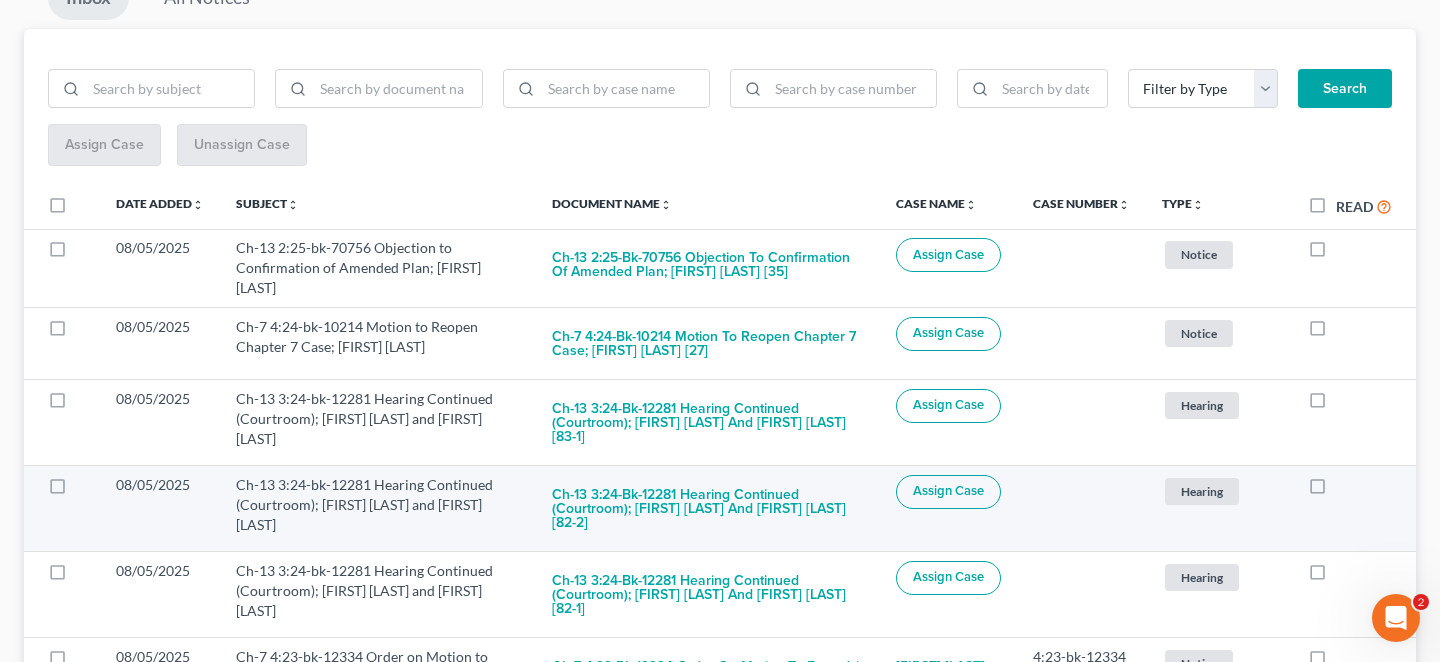 click at bounding box center [1336, 490] 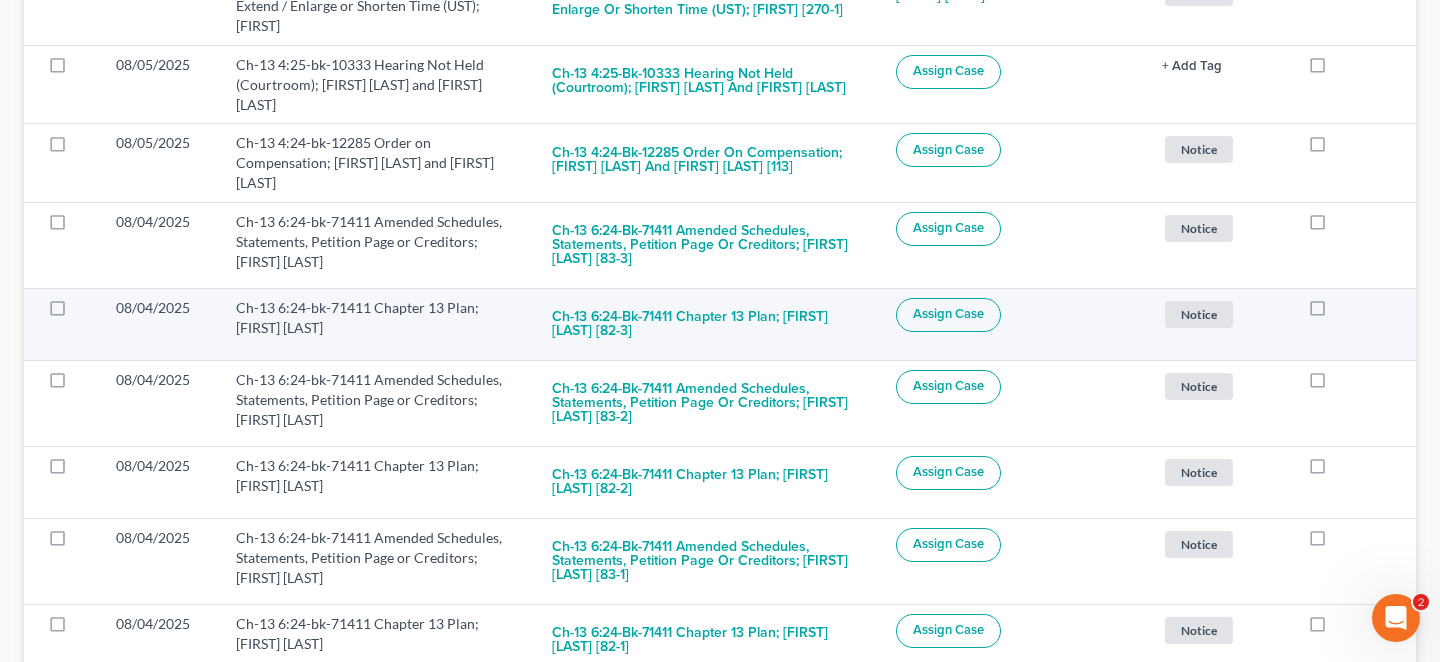scroll, scrollTop: 933, scrollLeft: 0, axis: vertical 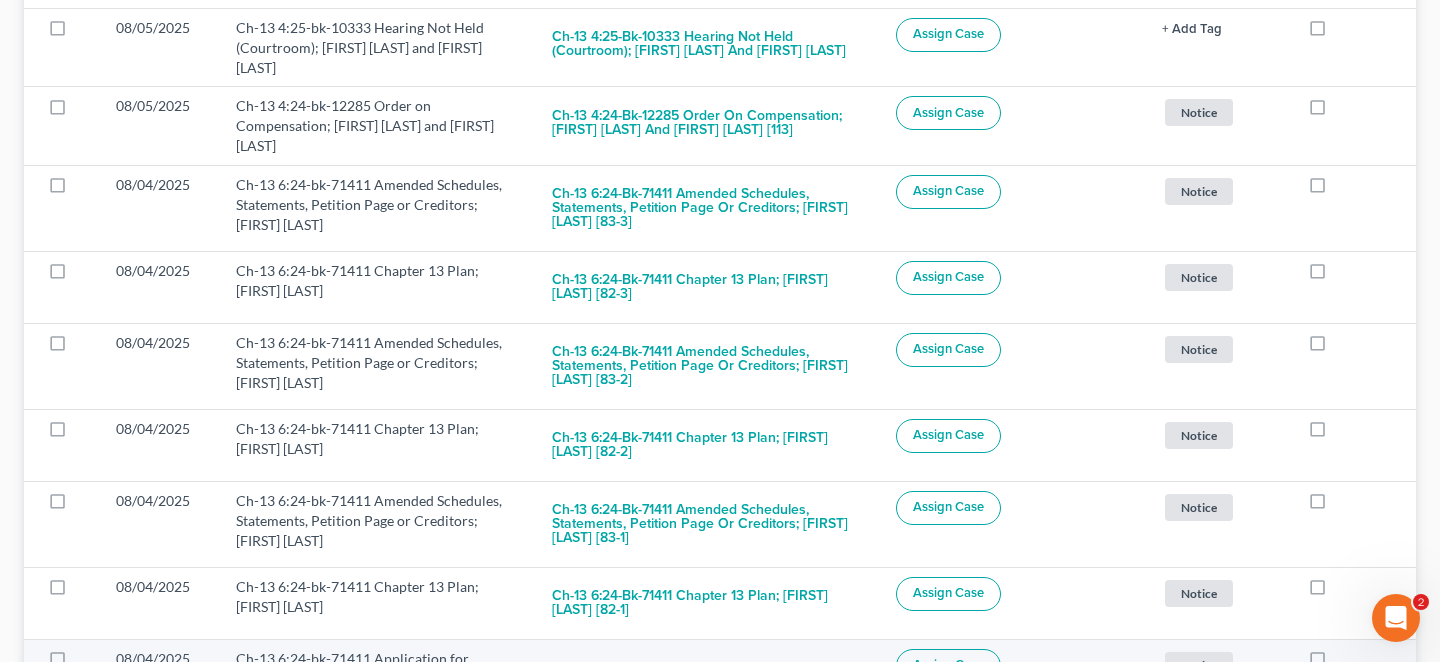 click at bounding box center [1336, 664] 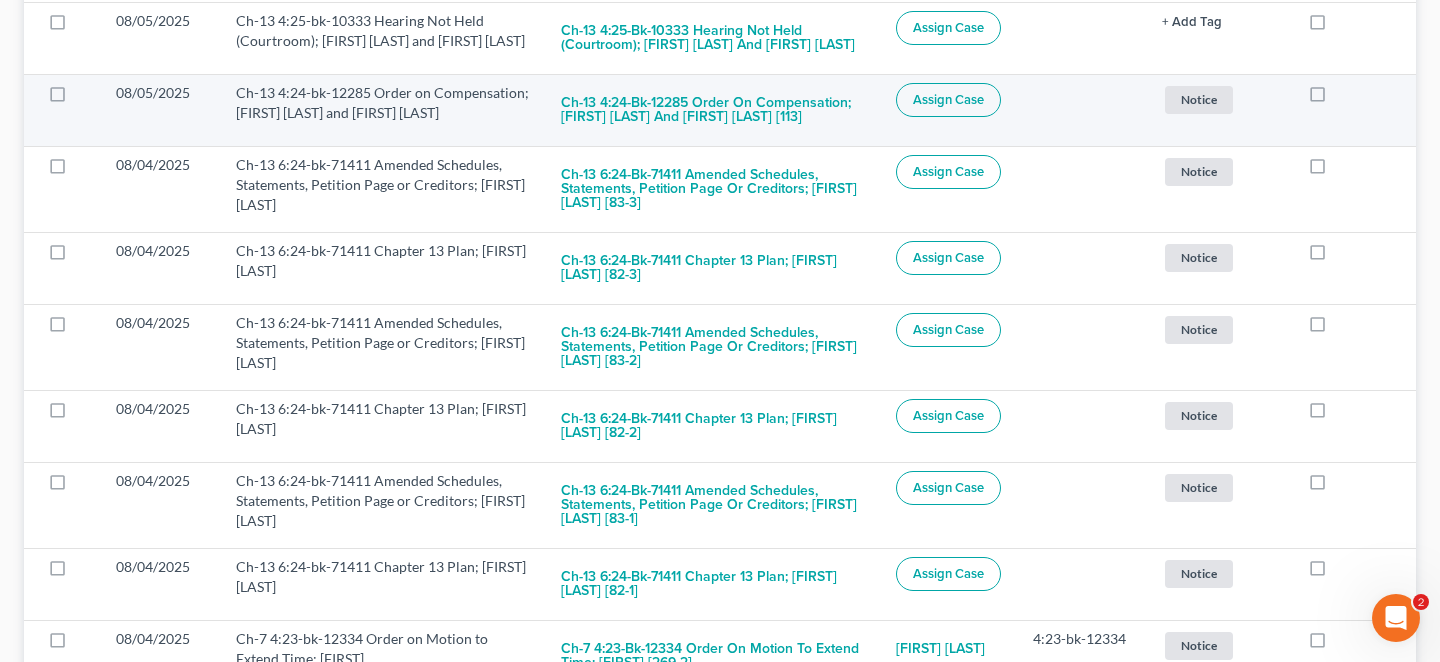 click at bounding box center [1336, 98] 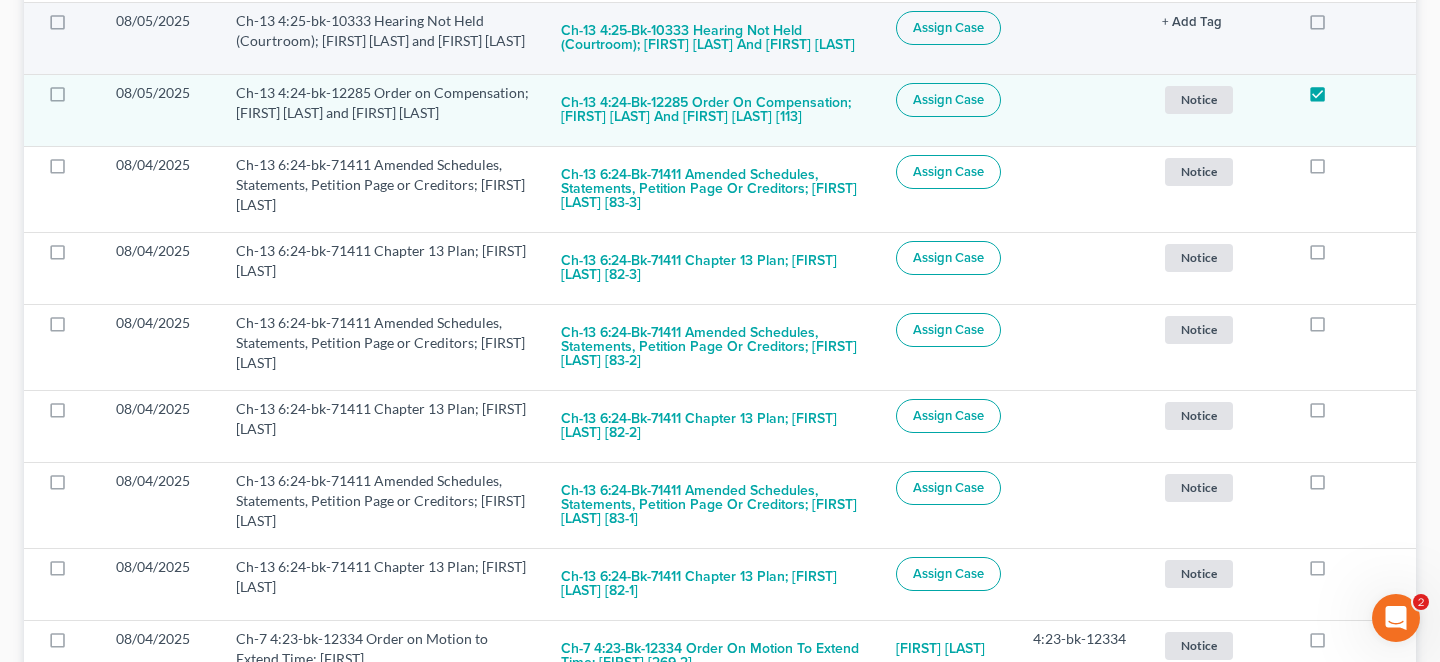 scroll, scrollTop: 852, scrollLeft: 0, axis: vertical 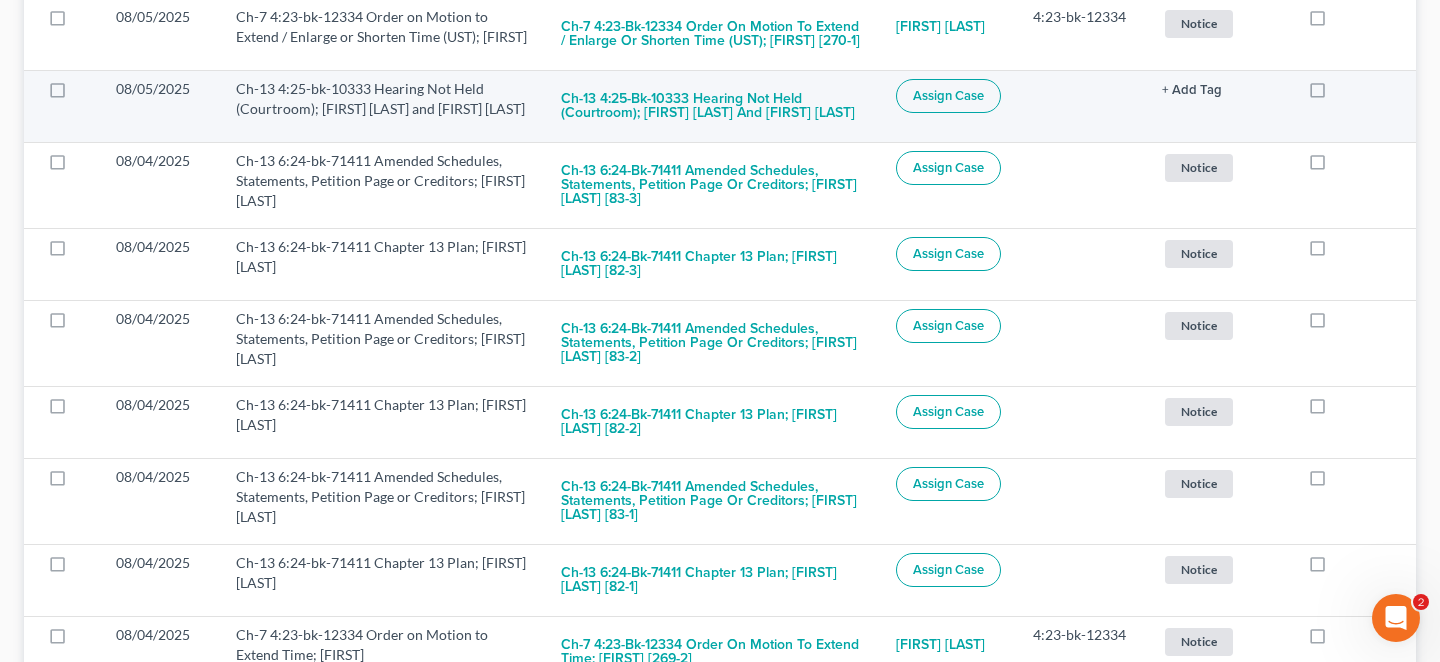click at bounding box center [1336, 94] 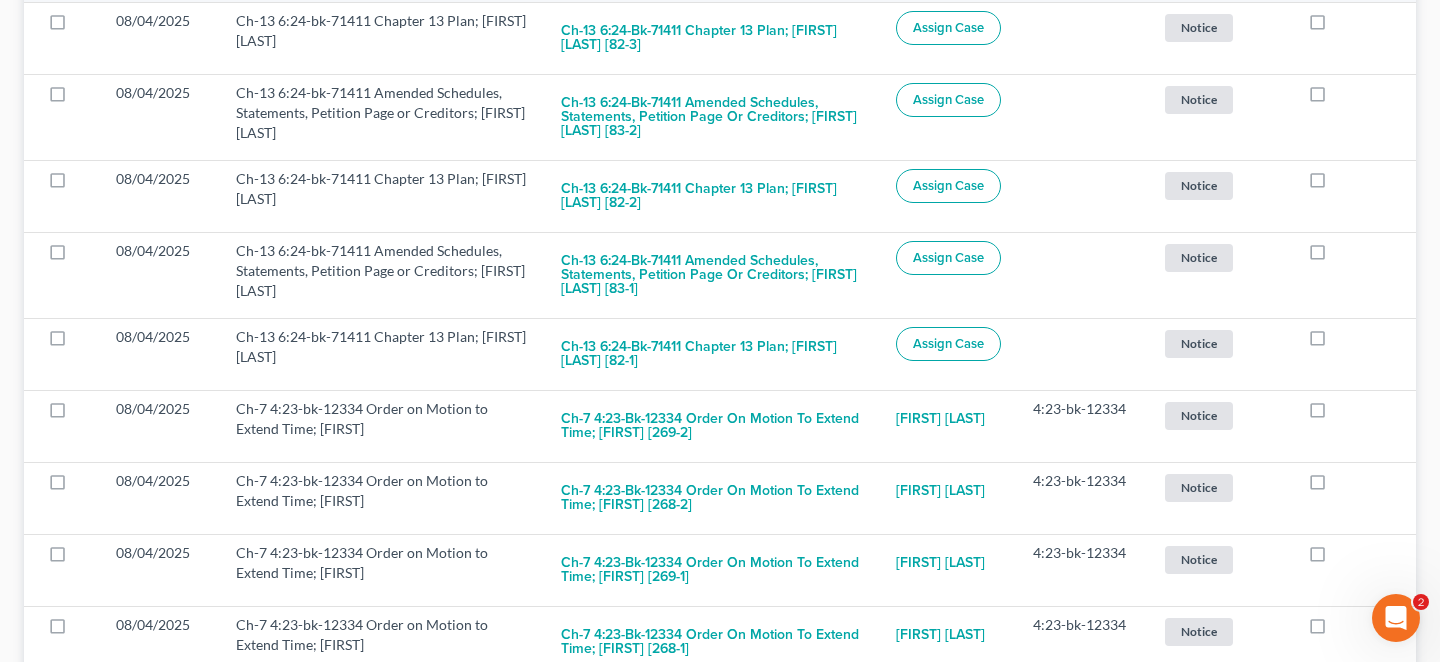 scroll, scrollTop: 1240, scrollLeft: 0, axis: vertical 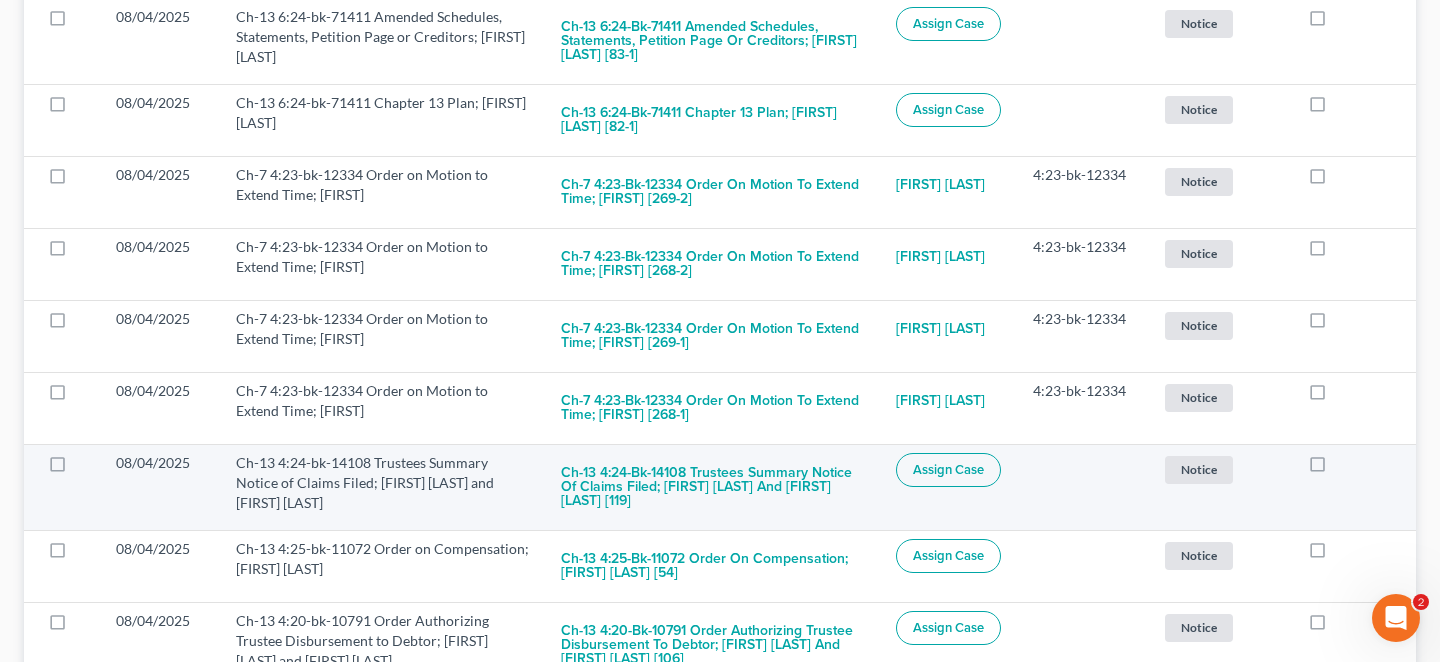 click at bounding box center (1336, 468) 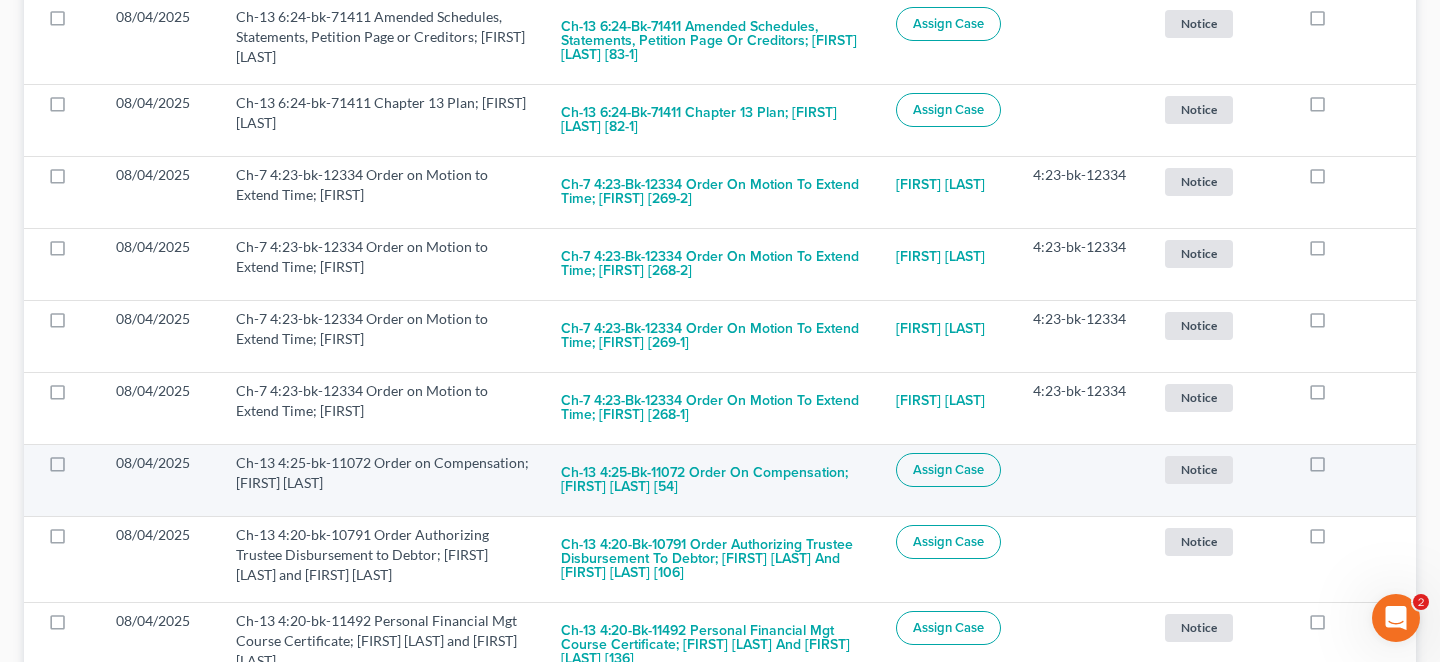 click at bounding box center [1336, 468] 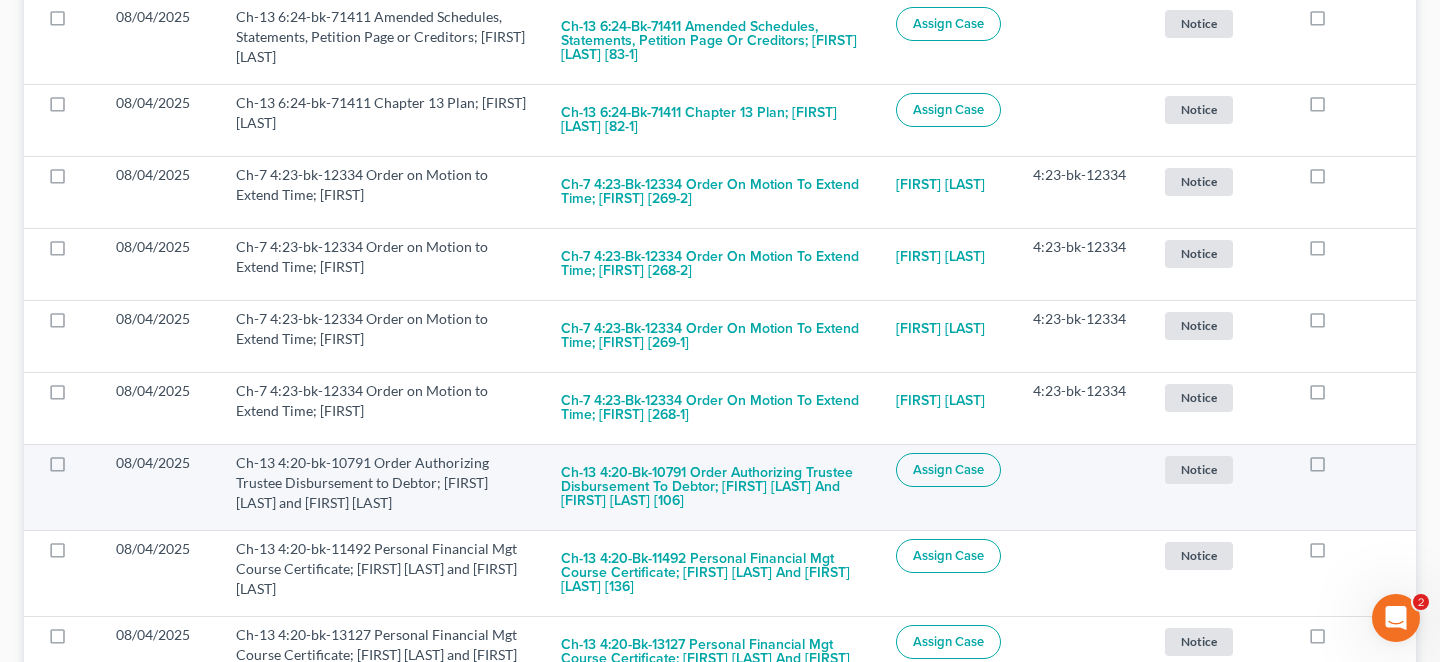 click at bounding box center (1336, 468) 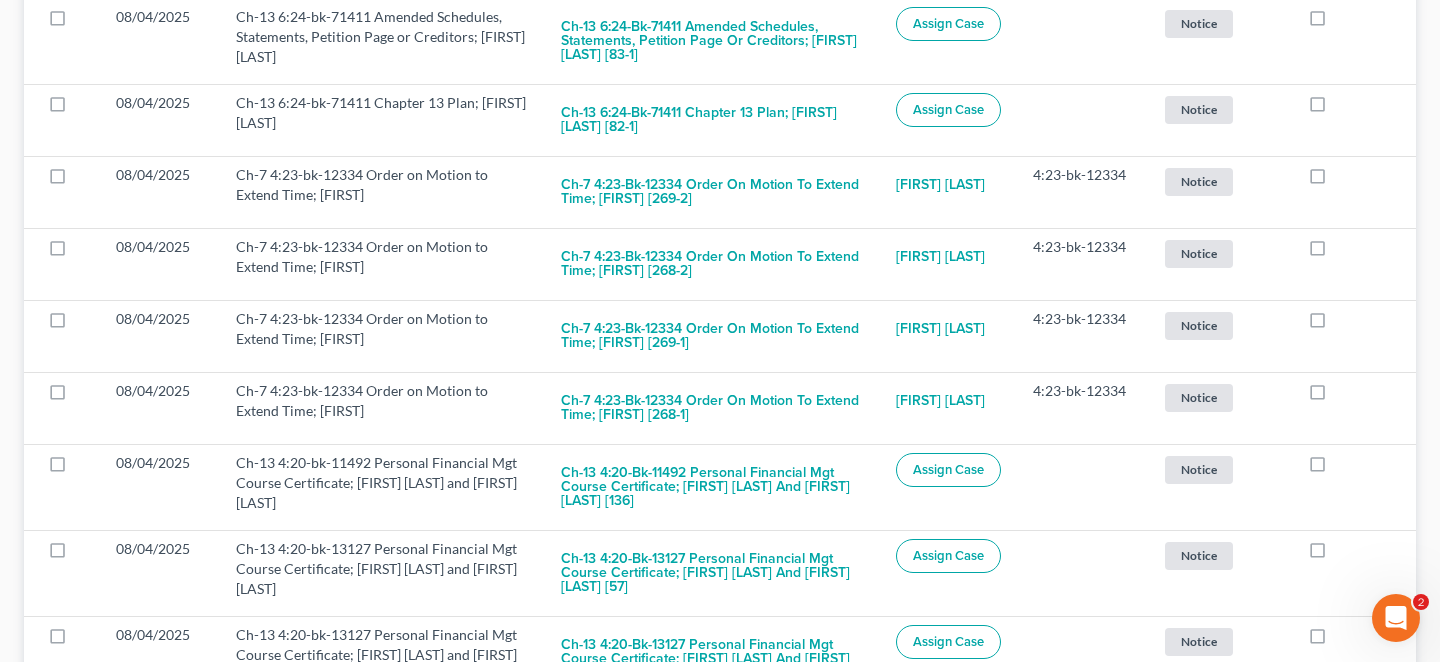 click at bounding box center (1336, 468) 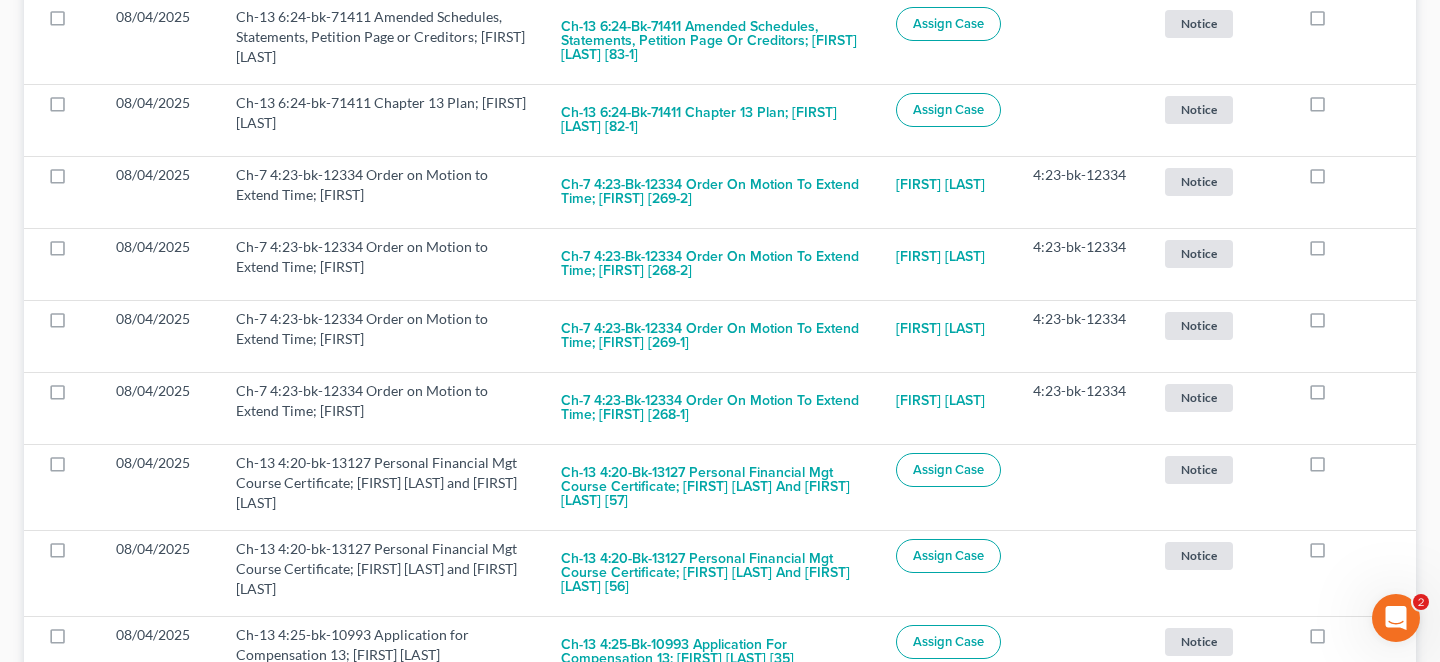click at bounding box center (1336, 468) 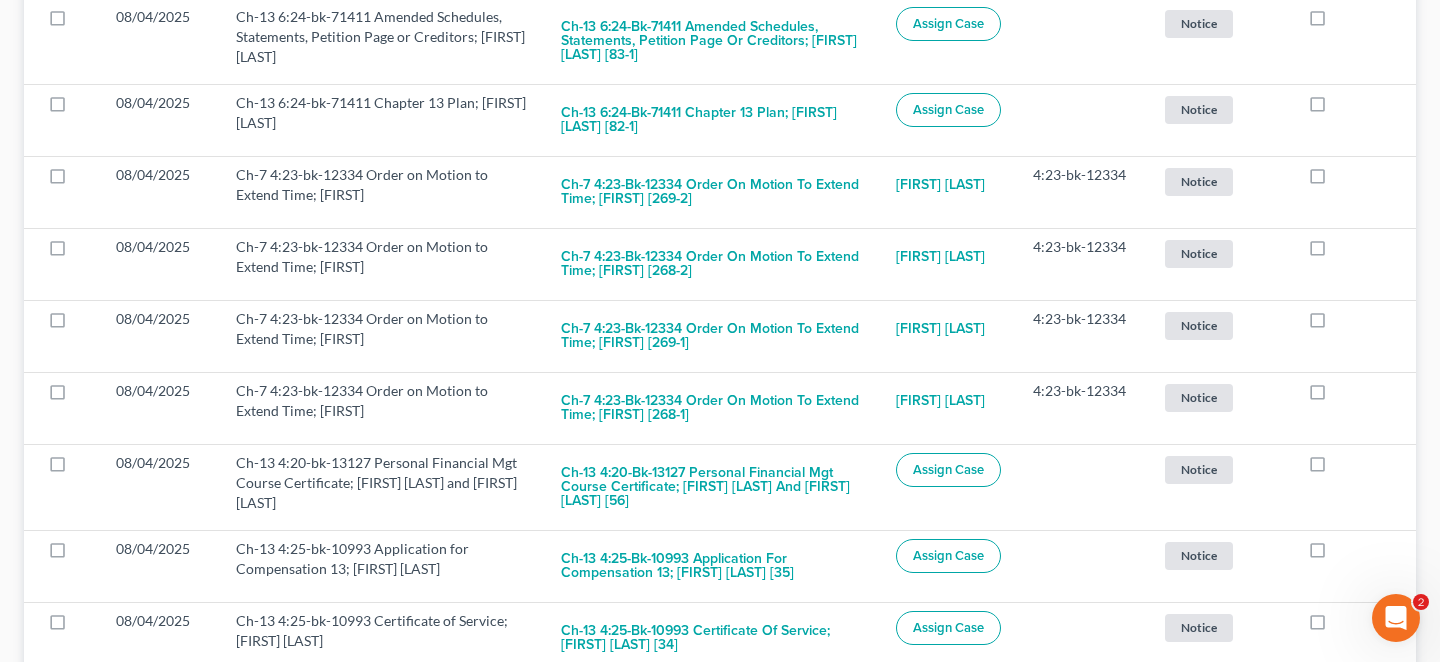 click at bounding box center [1336, 468] 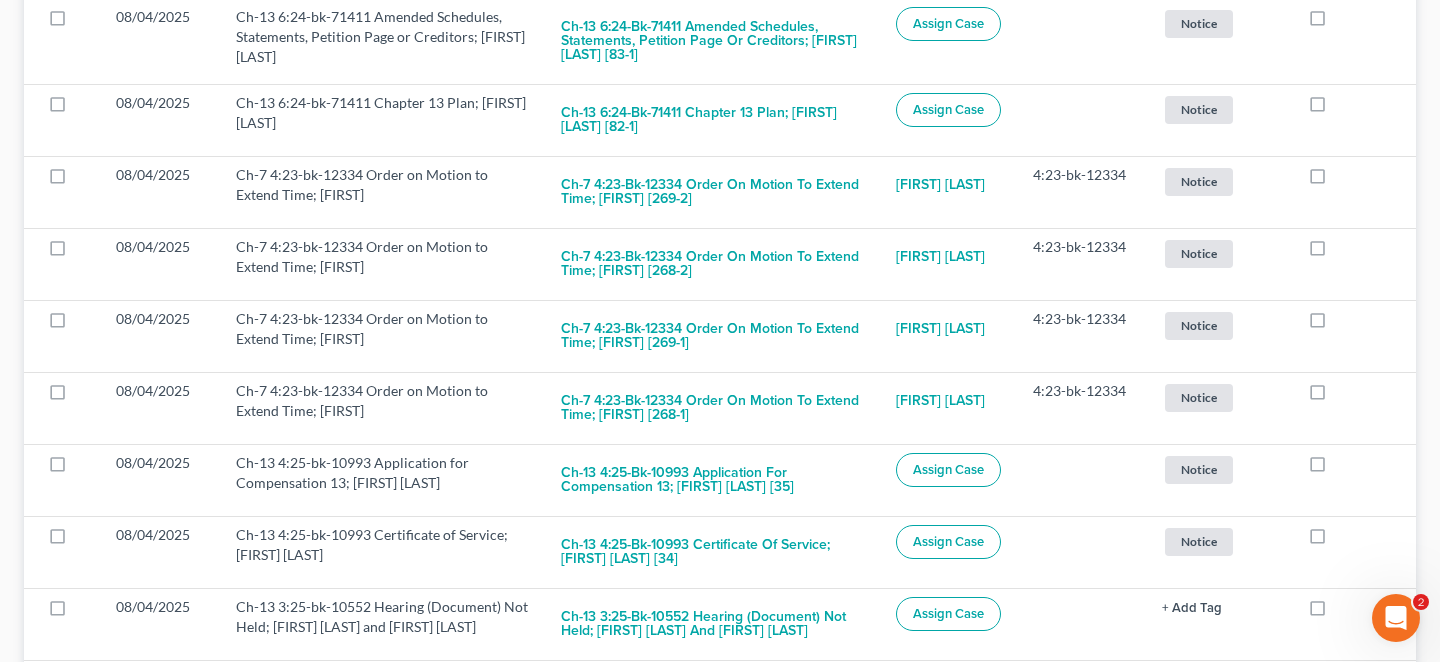 click at bounding box center (1336, 468) 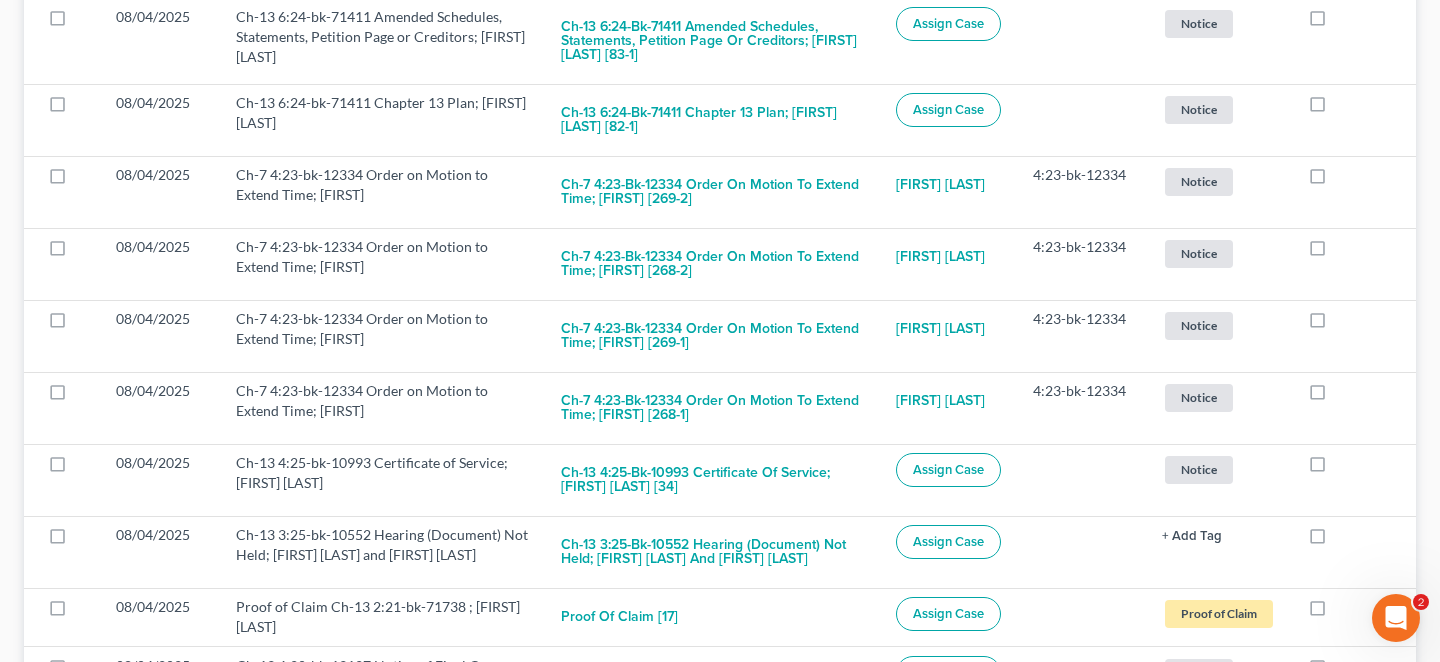 click at bounding box center [1336, 468] 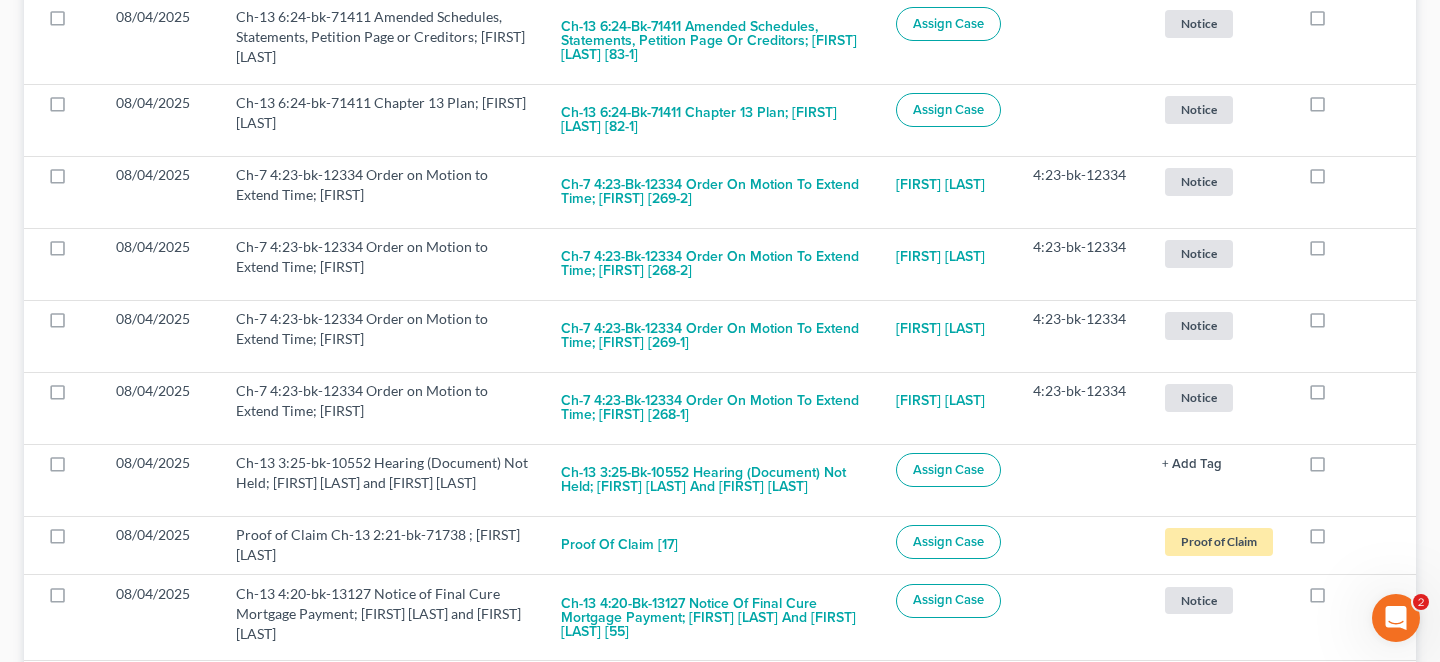 click at bounding box center [1336, 468] 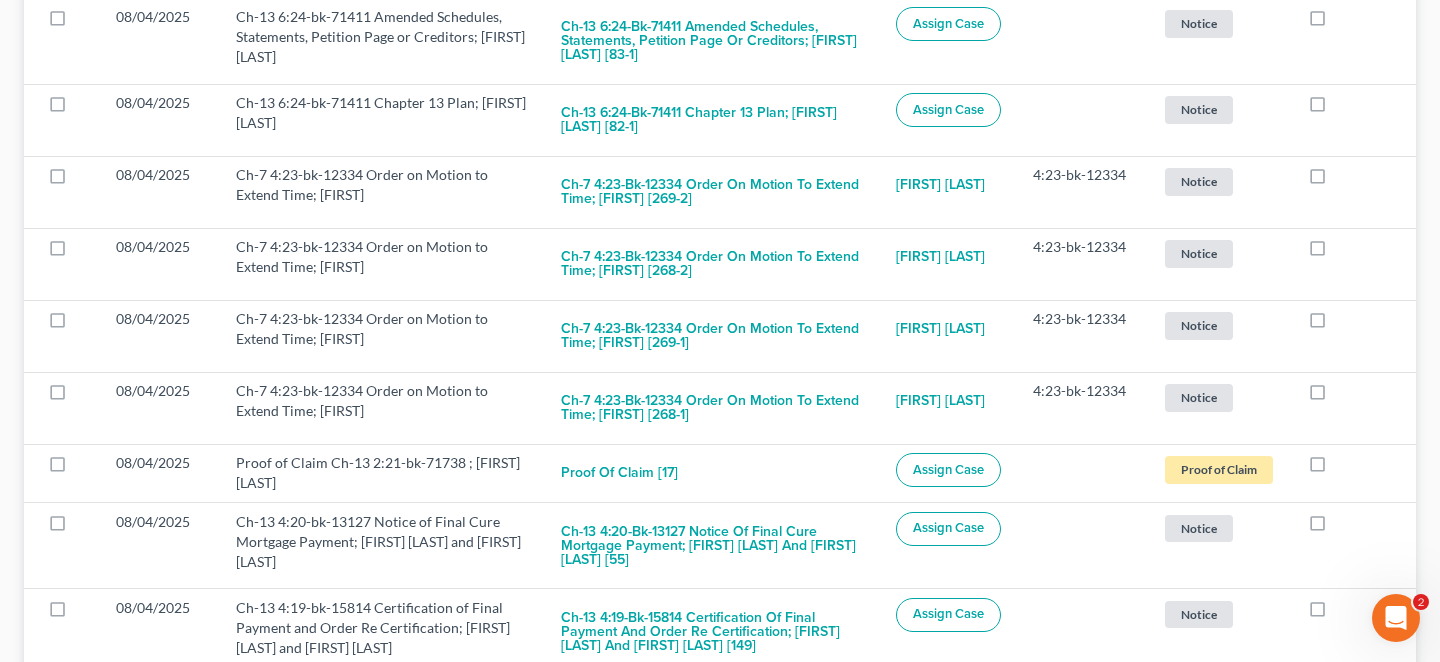 click at bounding box center (1336, 468) 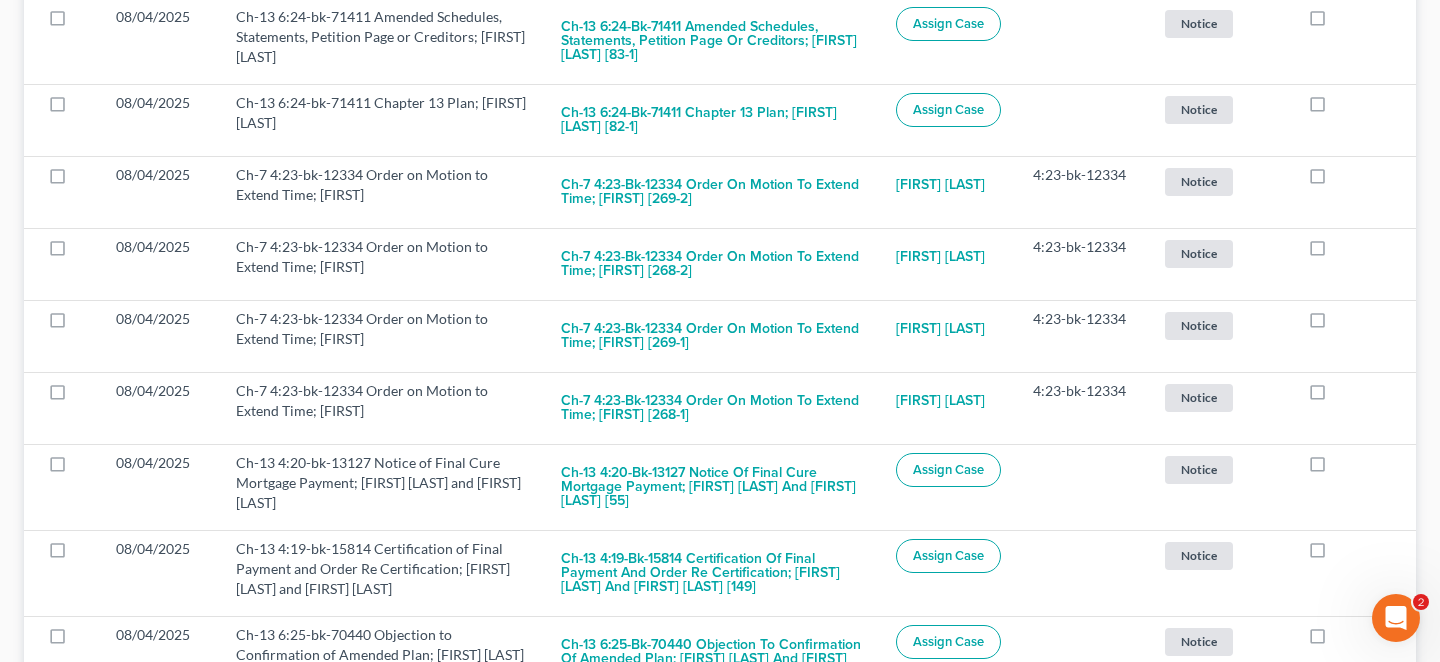 click at bounding box center [1336, 468] 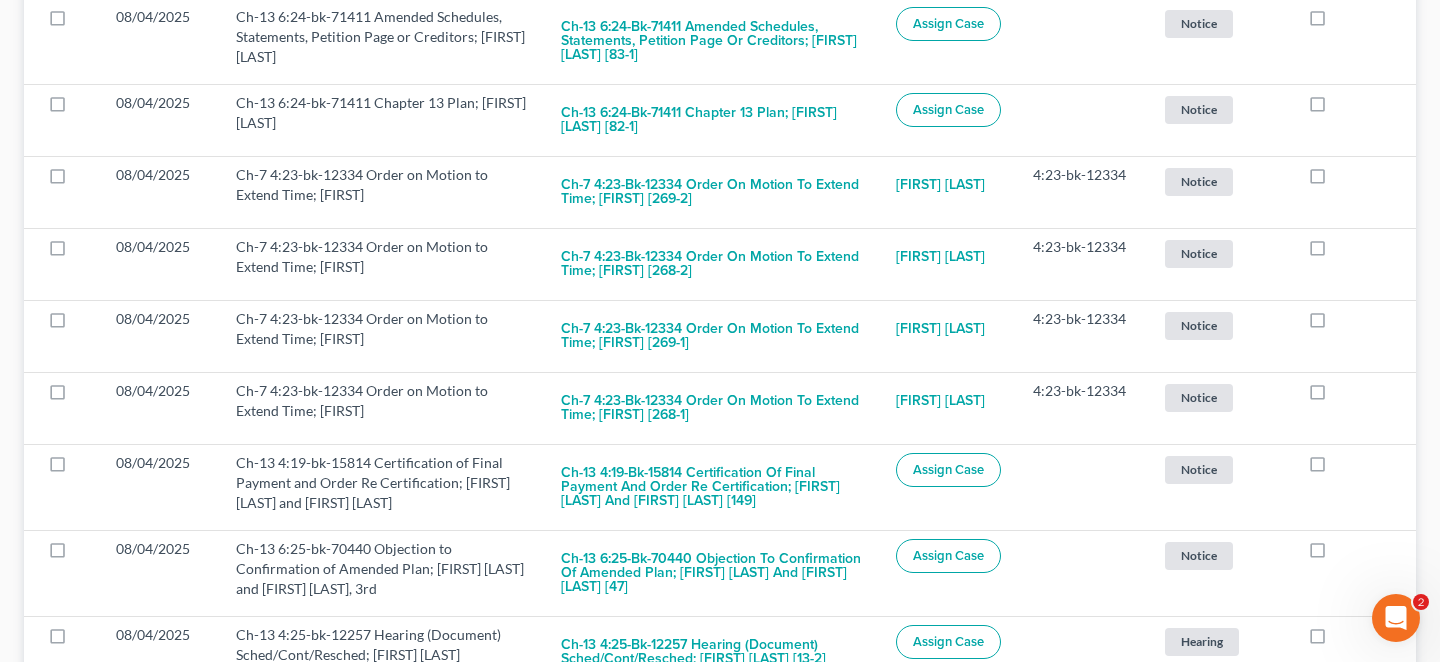 click at bounding box center (1336, 468) 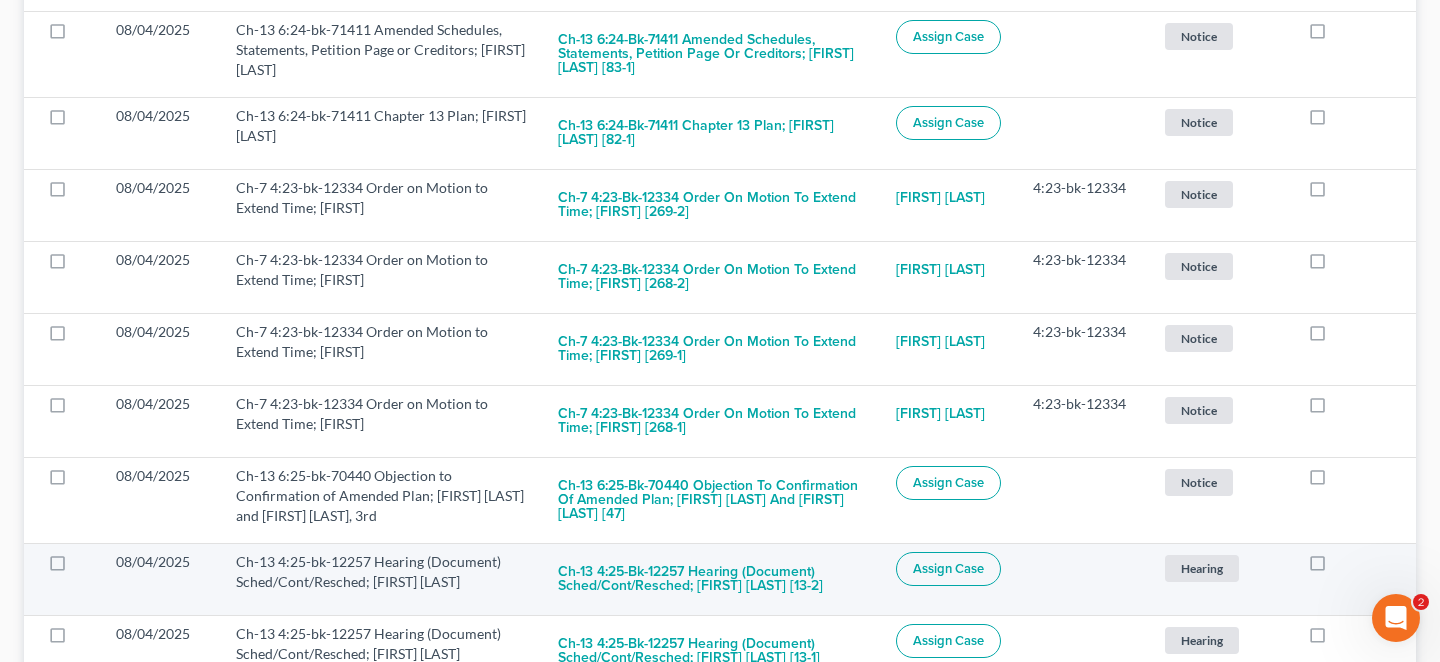 click at bounding box center [1336, 567] 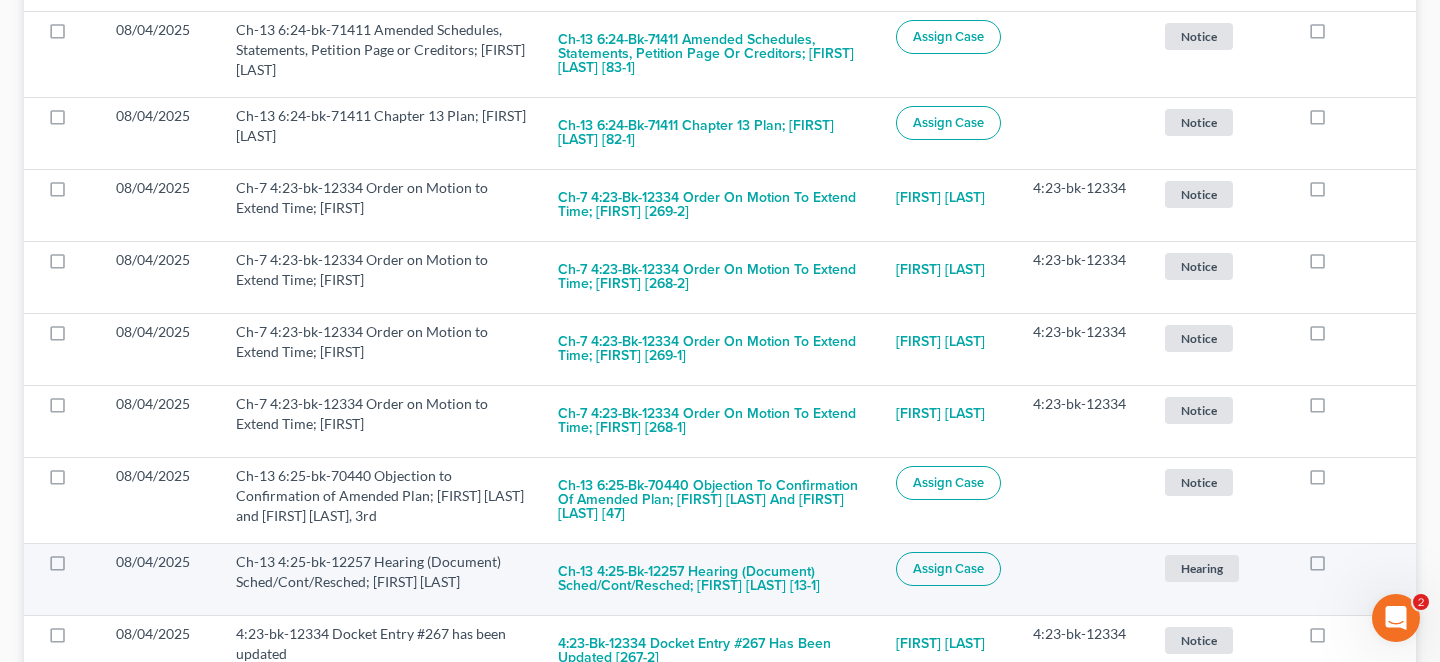 scroll, scrollTop: 1473, scrollLeft: 0, axis: vertical 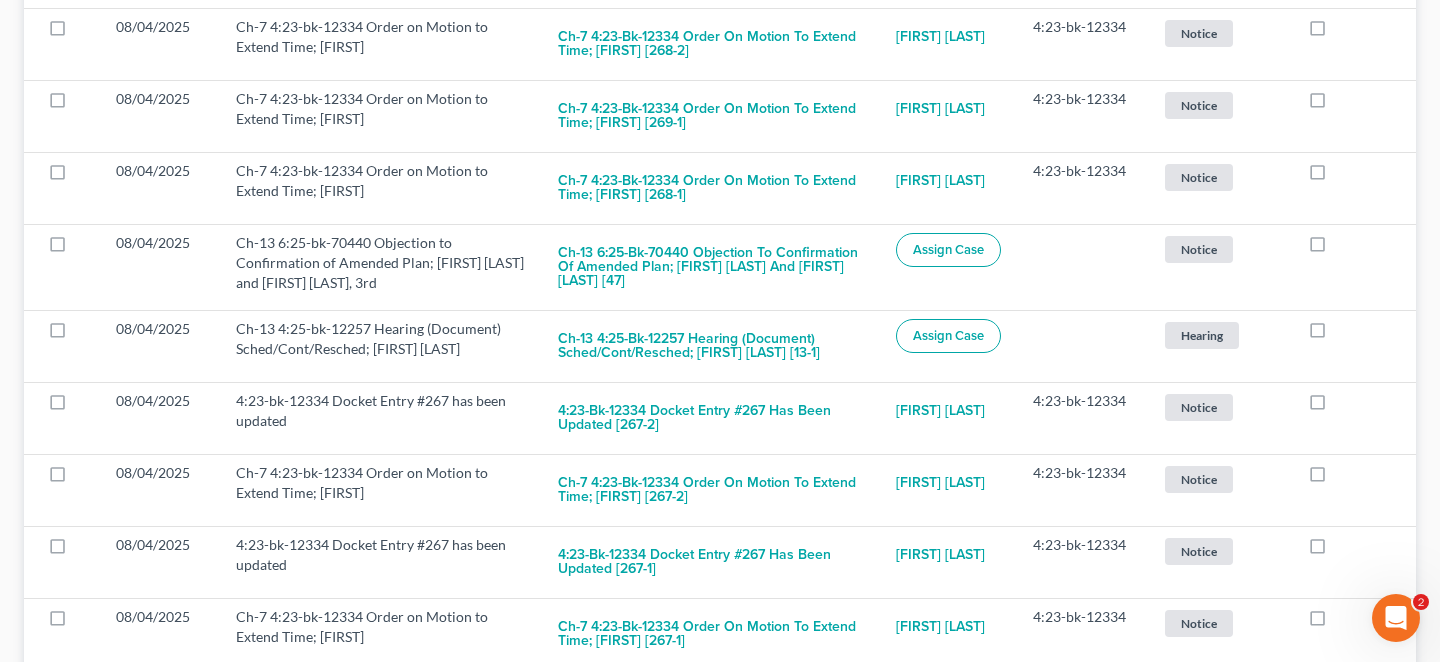 click at bounding box center [1336, 694] 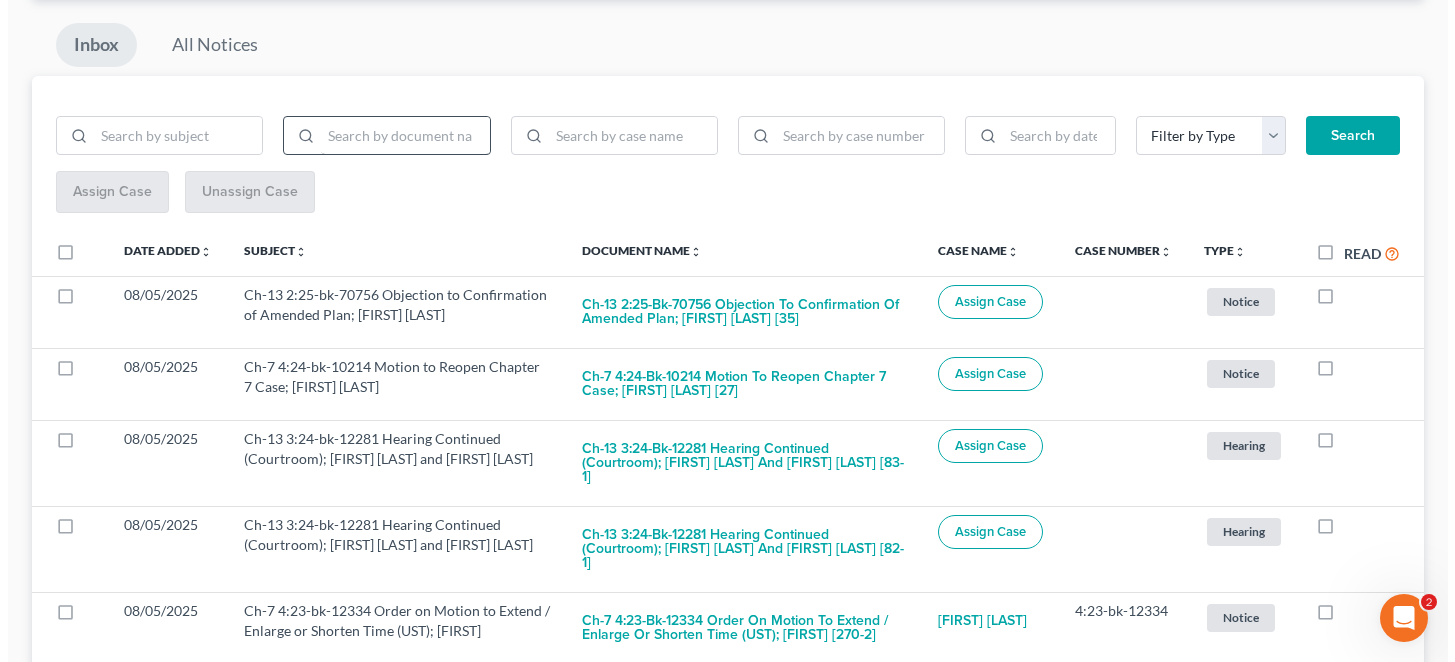 scroll, scrollTop: 0, scrollLeft: 0, axis: both 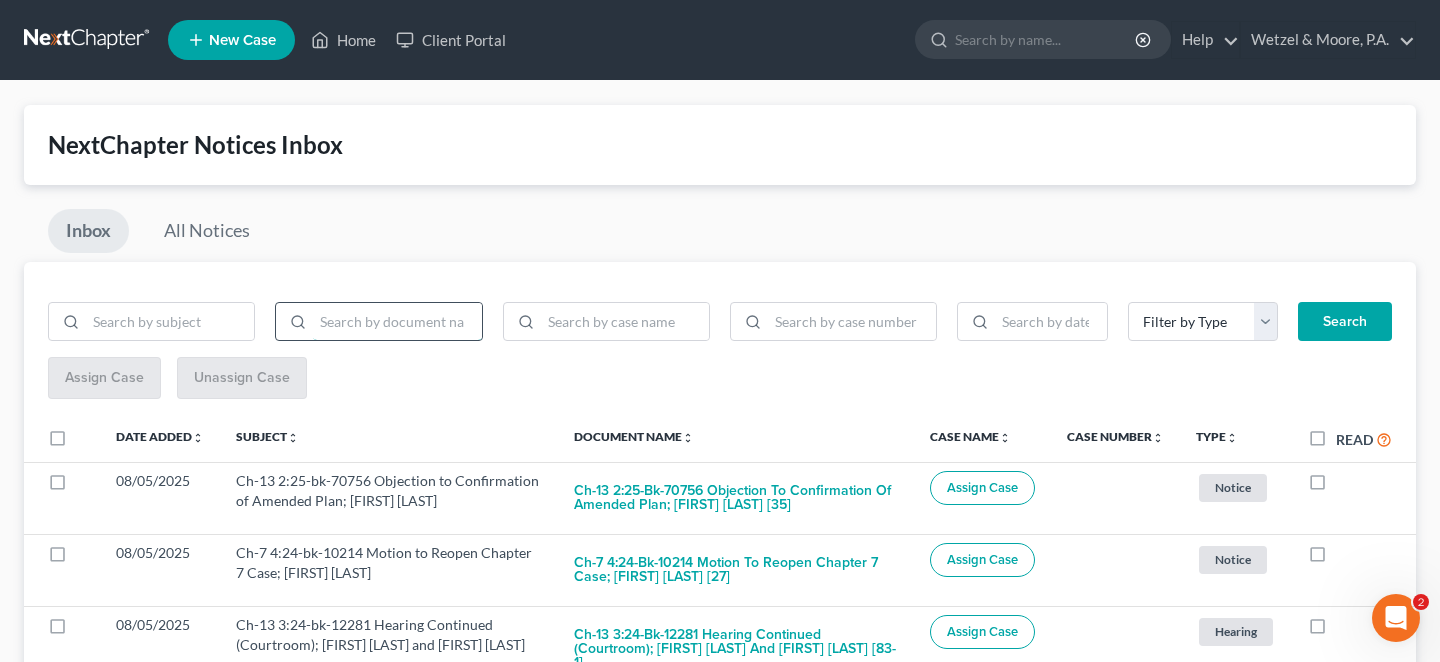 click at bounding box center [397, 322] 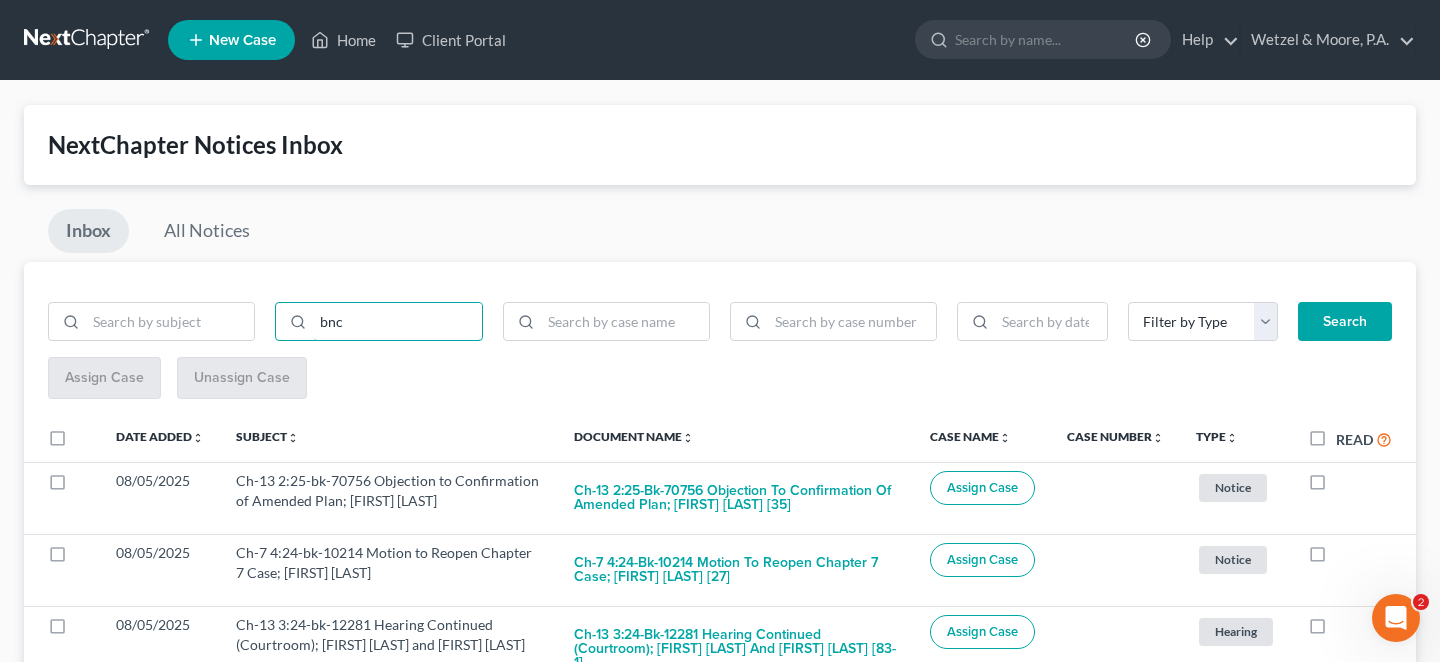 type on "bnc" 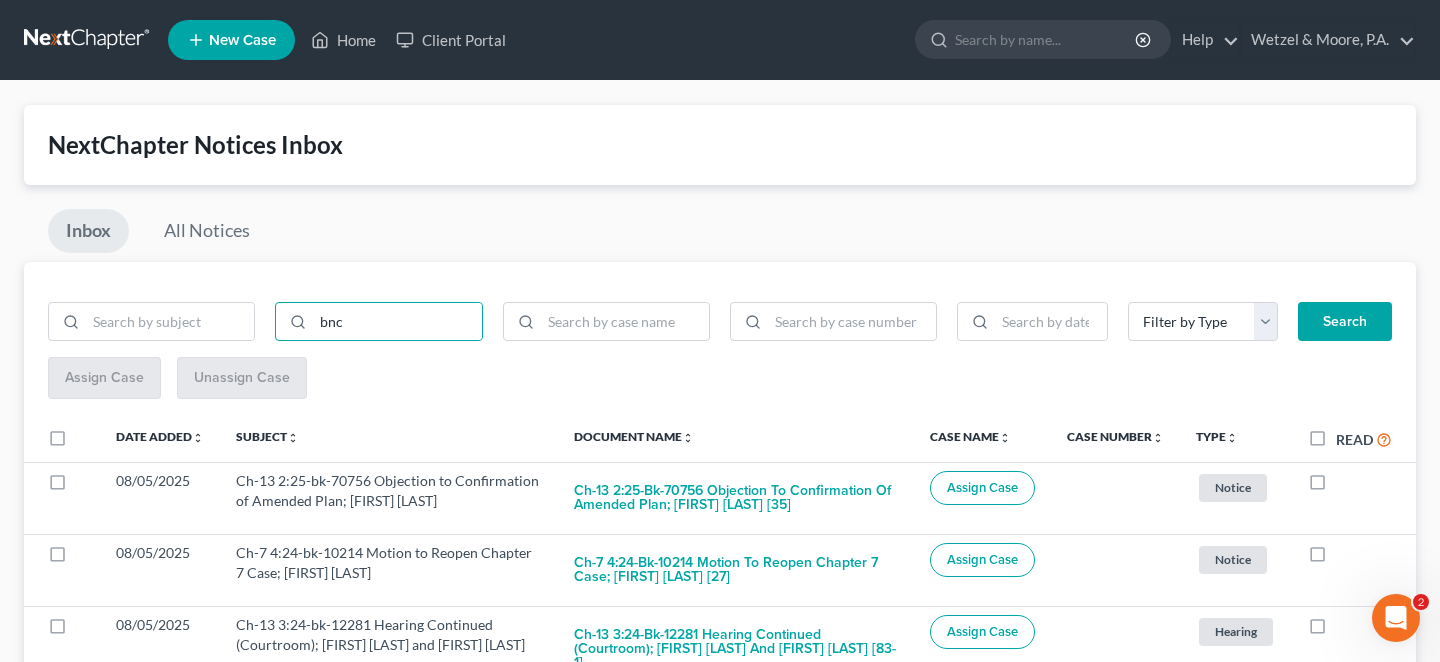 click on "Search" at bounding box center (1345, 322) 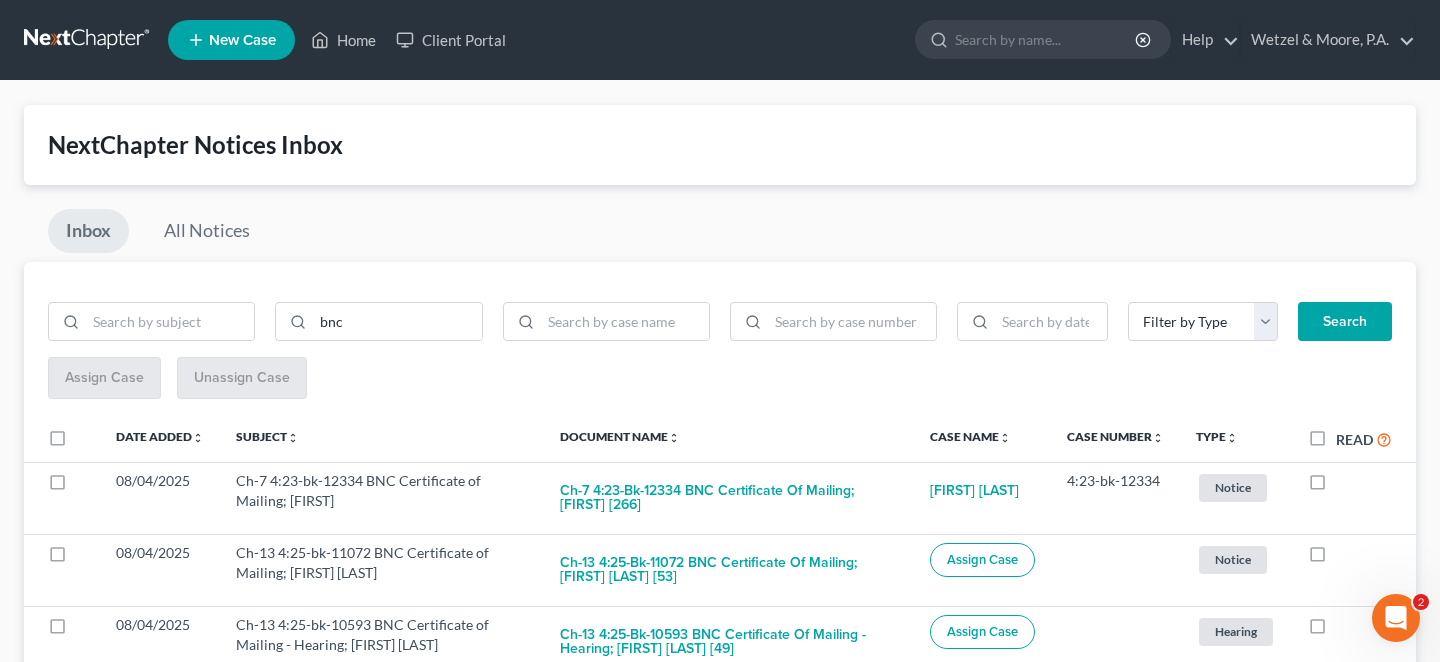 click on "Read" at bounding box center (1364, 439) 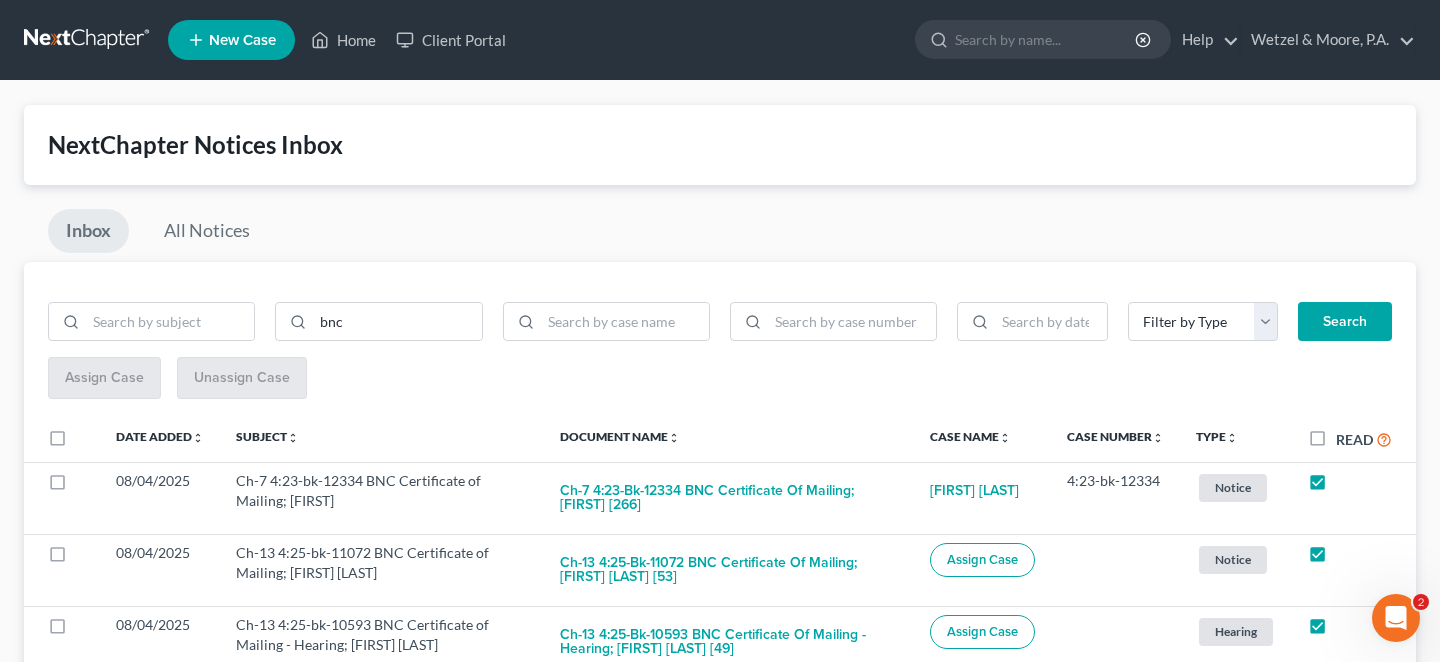 checkbox on "true" 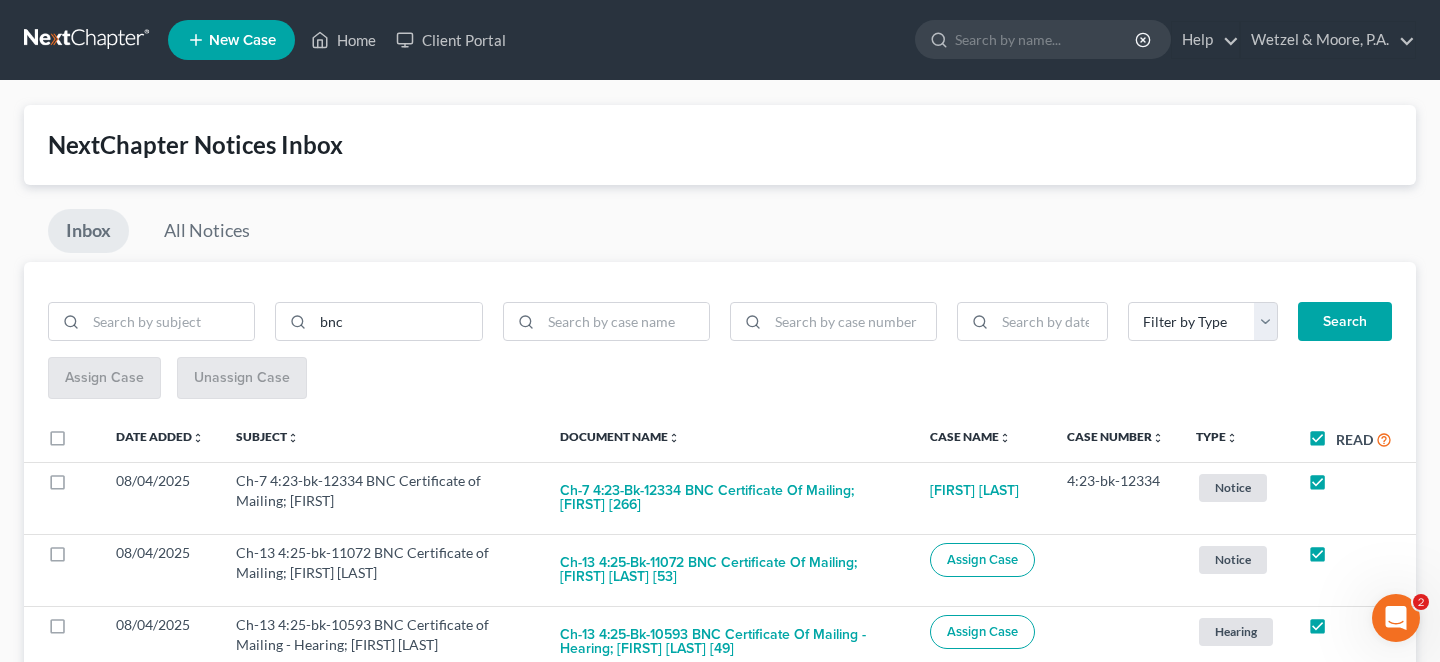 checkbox on "true" 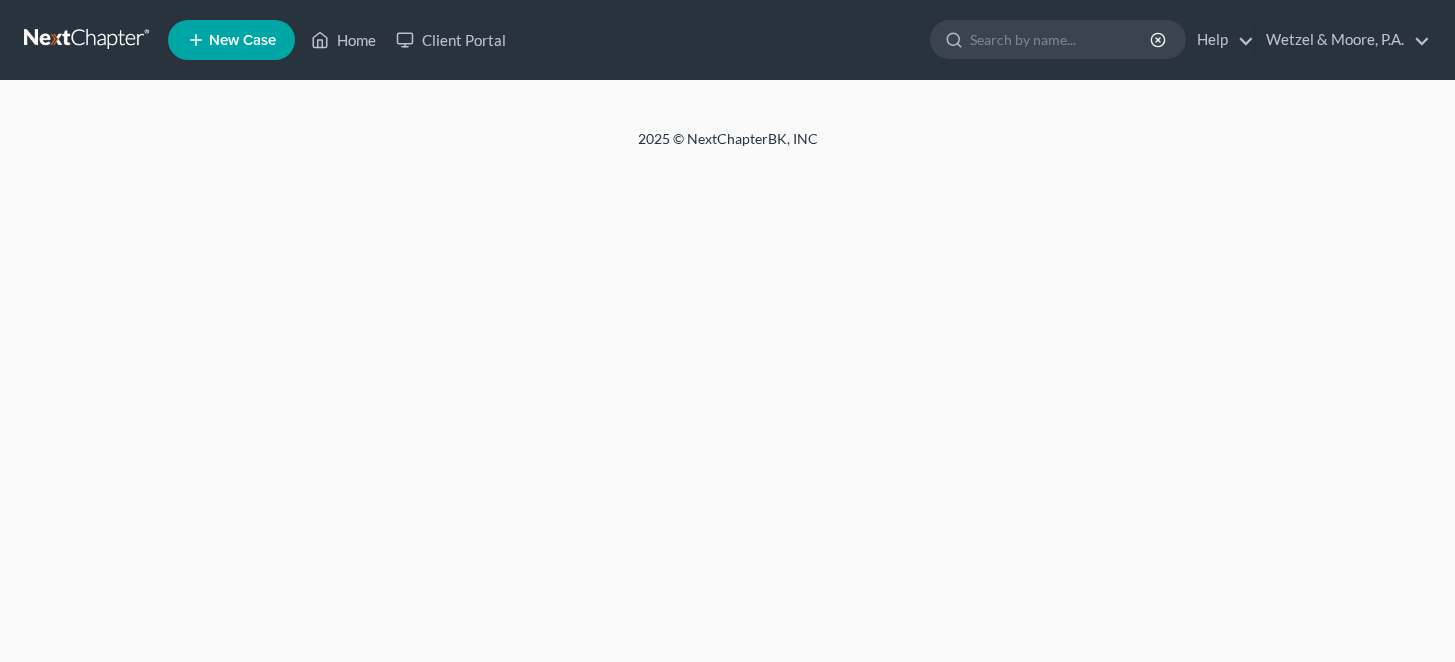 scroll, scrollTop: 0, scrollLeft: 0, axis: both 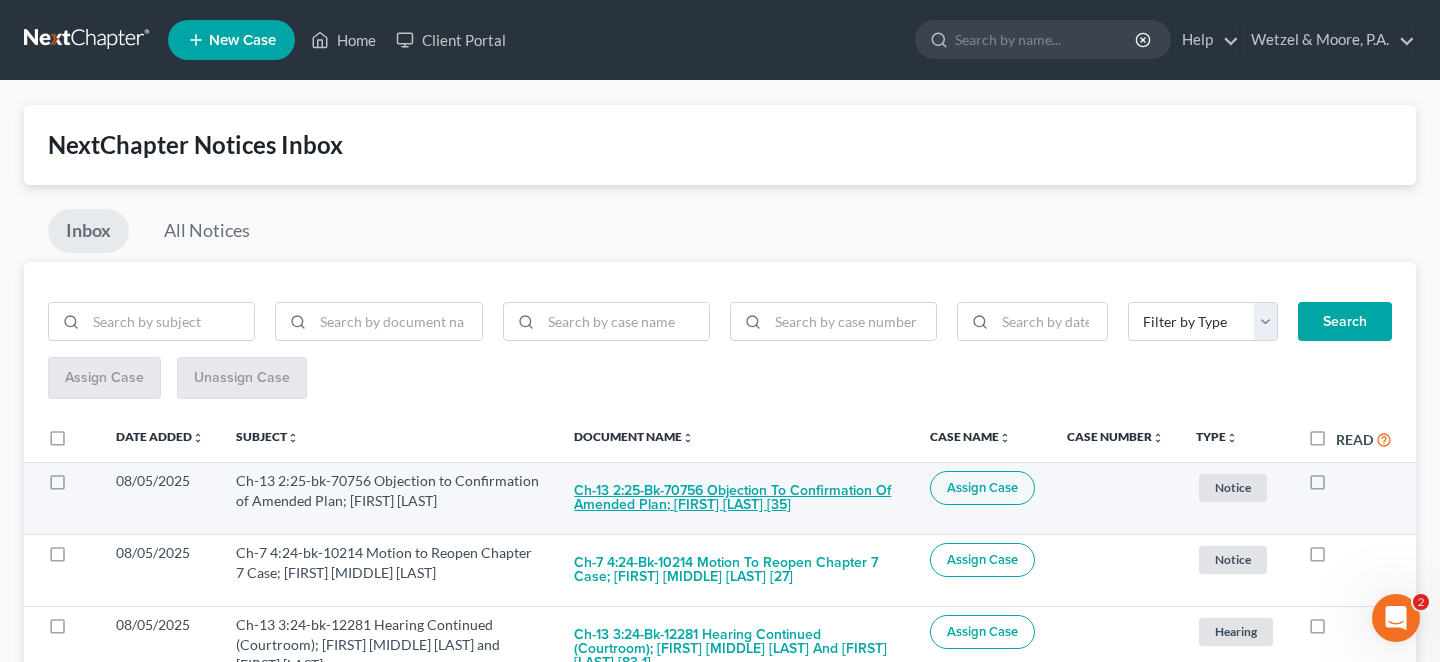 click on "Ch-13 2:25-bk-70756 Objection to Confirmation of Amended Plan; [FIRST] [LAST] [35]" at bounding box center (736, 498) 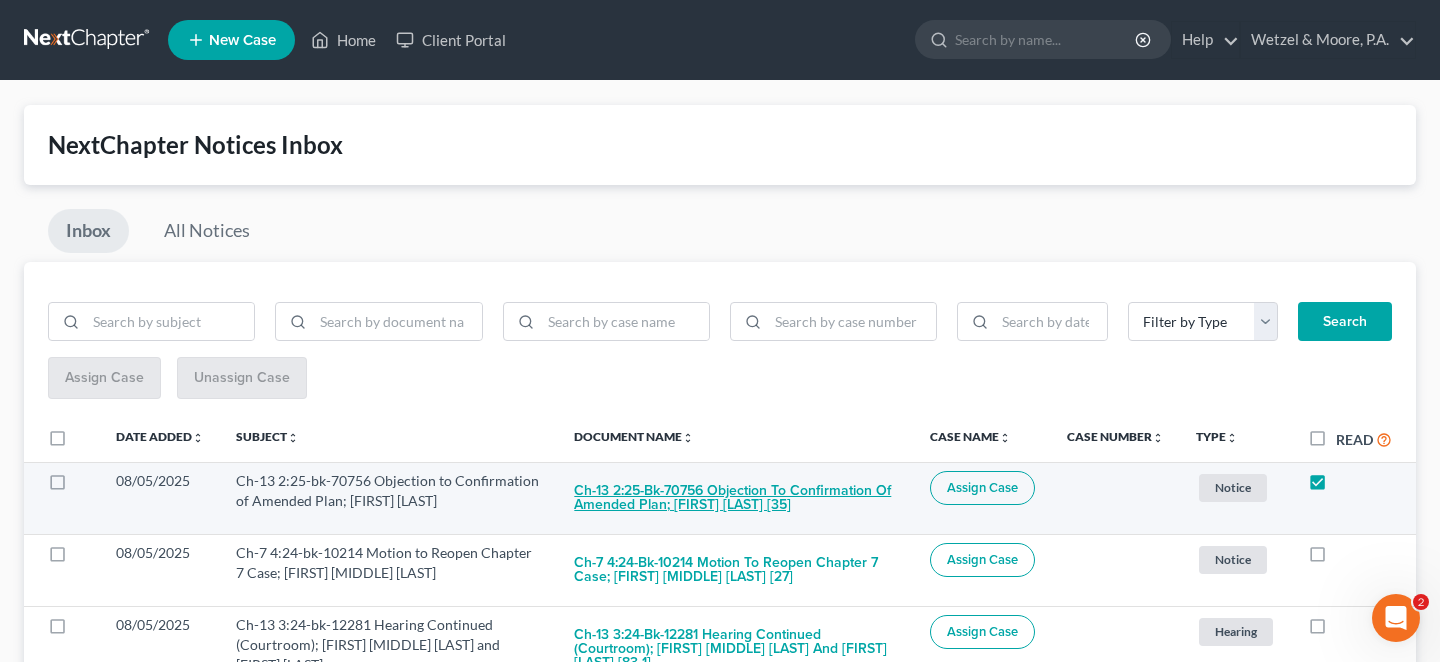 checkbox on "true" 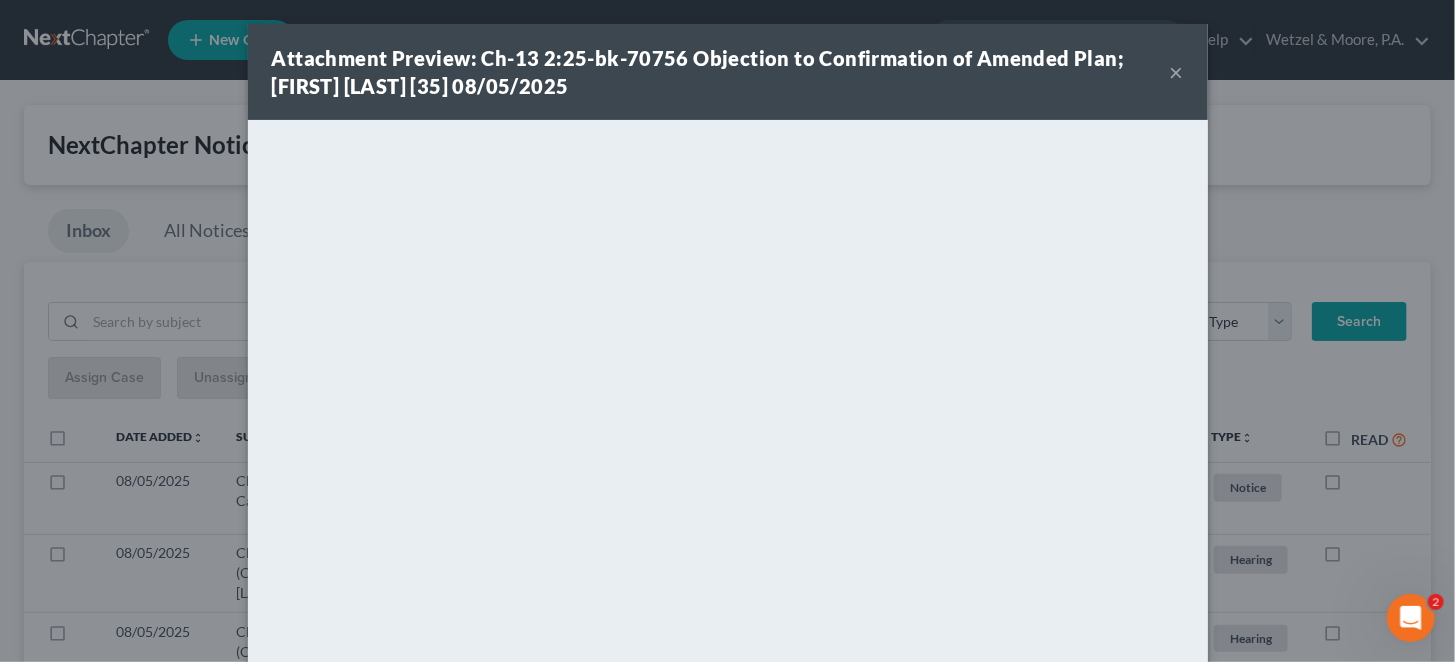 click on "×" at bounding box center [1177, 72] 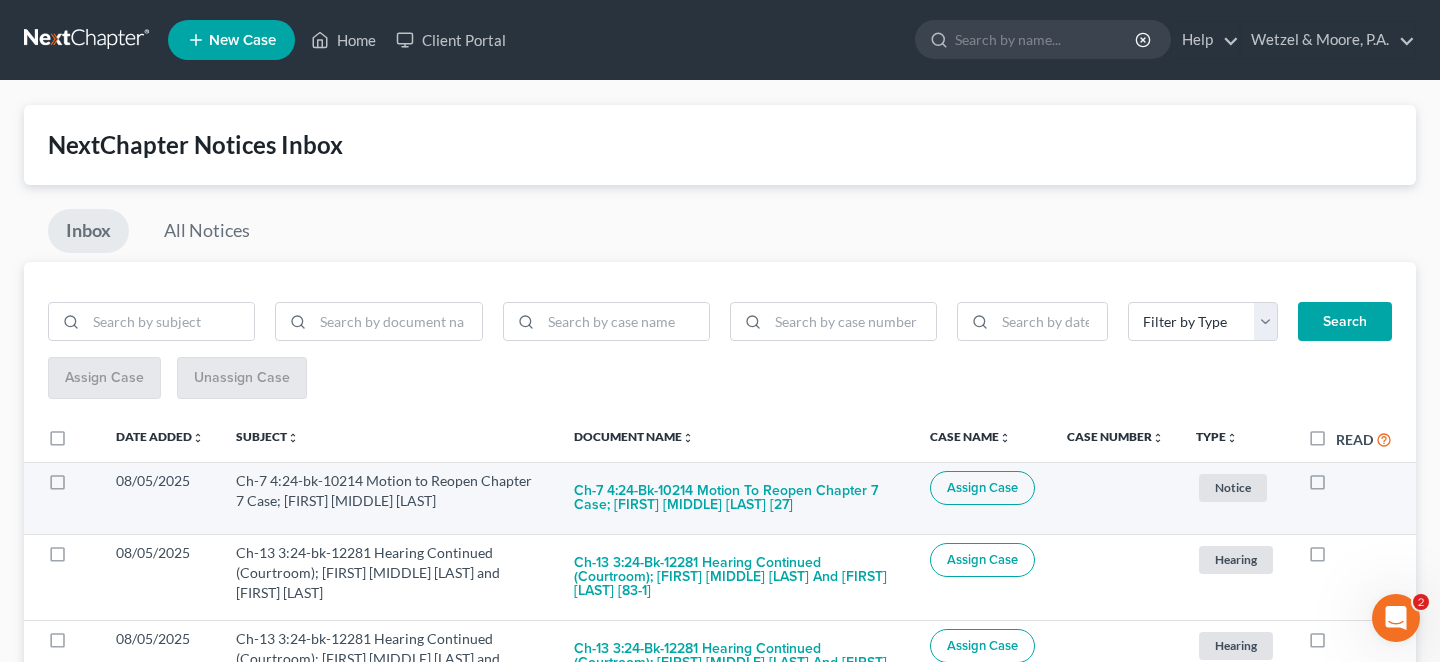 click at bounding box center (1350, 481) 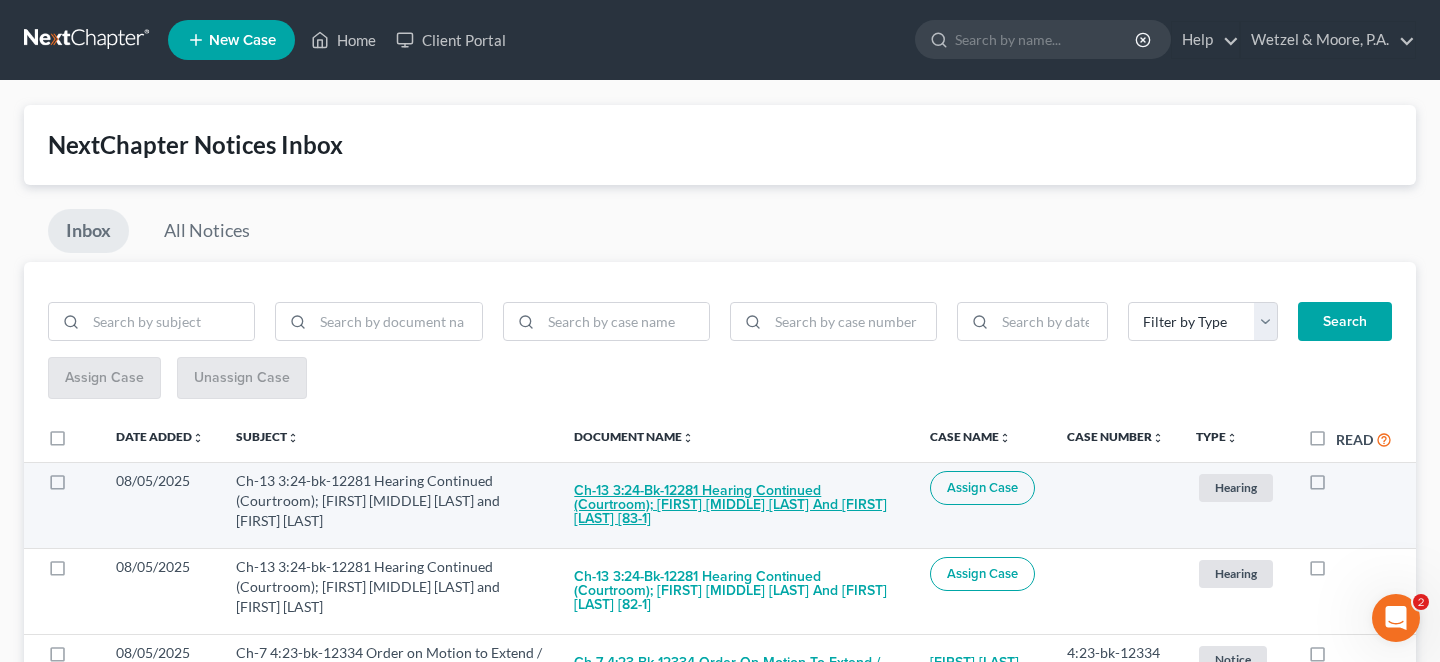 click on "Ch-13 3:24-bk-12281 Hearing Continued (Courtroom); [FIRST] [MIDDLE] [LAST] and [FIRST] [LAST] [83-1]" at bounding box center (736, 505) 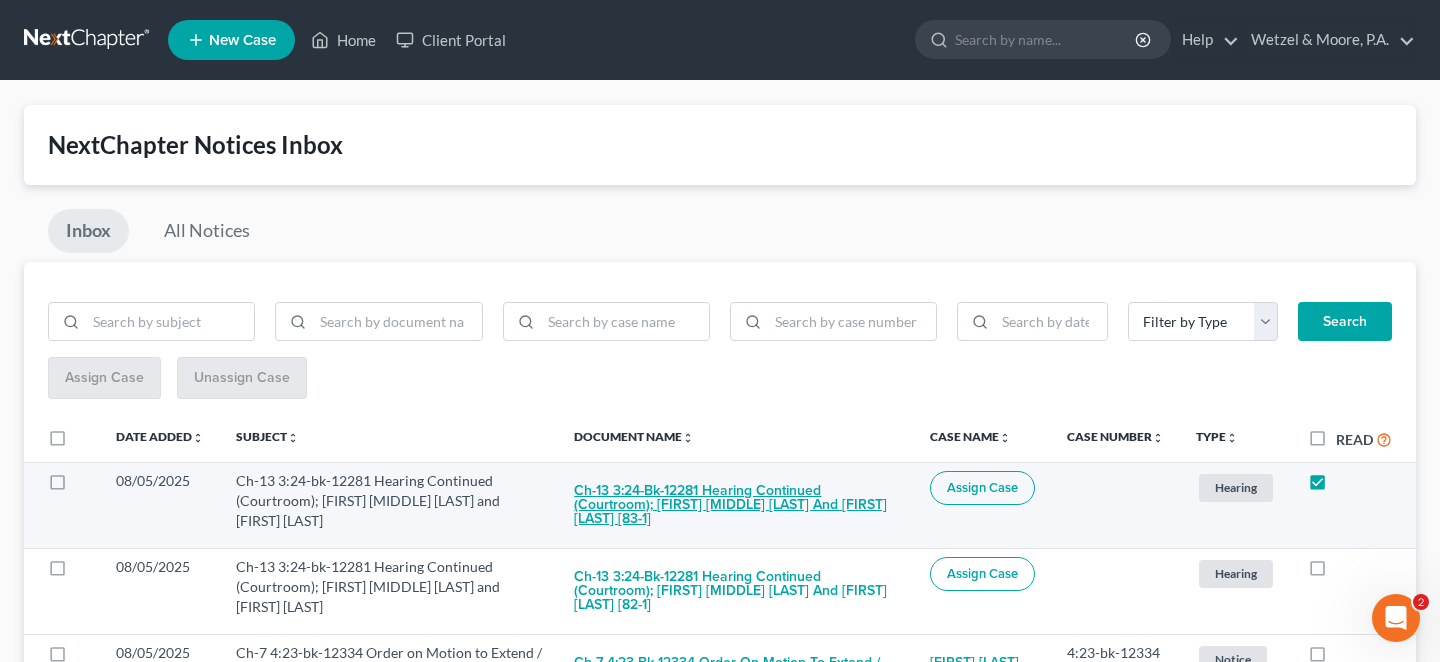checkbox on "true" 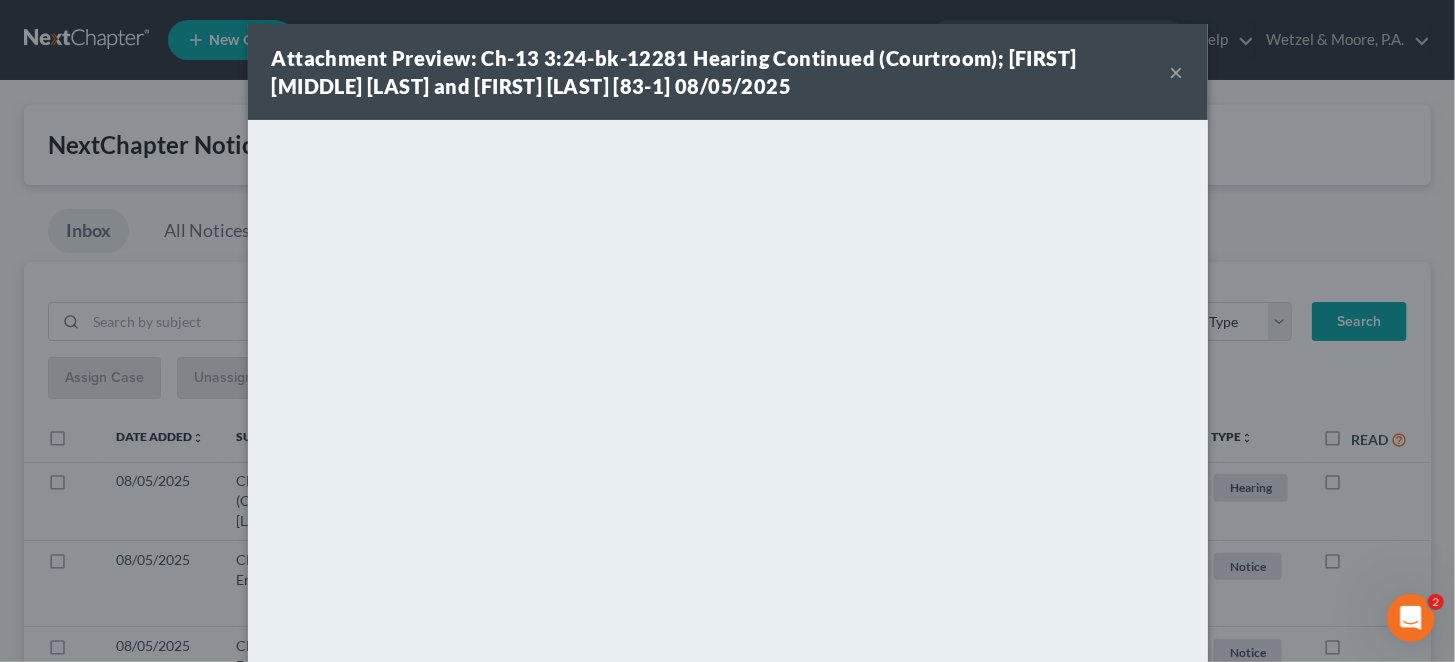 click on "×" at bounding box center (1177, 72) 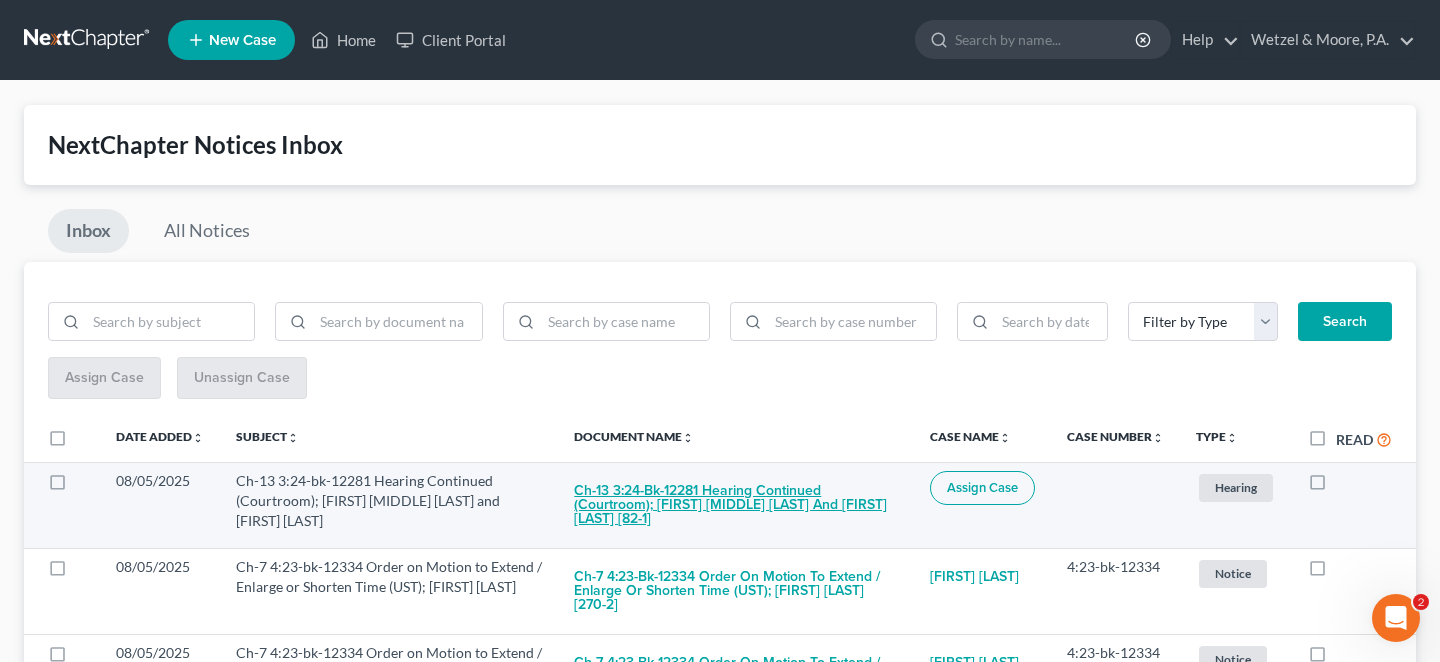 click on "Ch-13 3:24-bk-12281 Hearing Continued (Courtroom); [FIRST] [MIDDLE] [LAST] and [FIRST] [LAST] [82-1]" at bounding box center [736, 505] 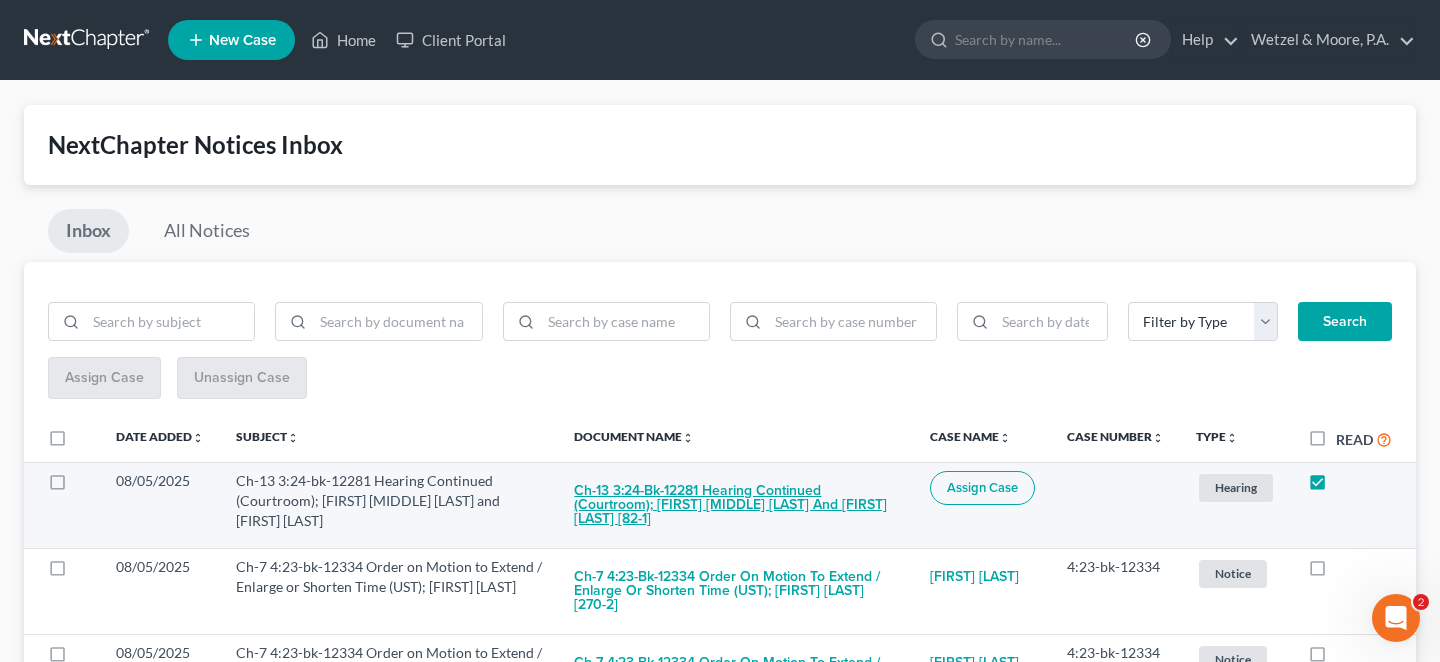 checkbox on "true" 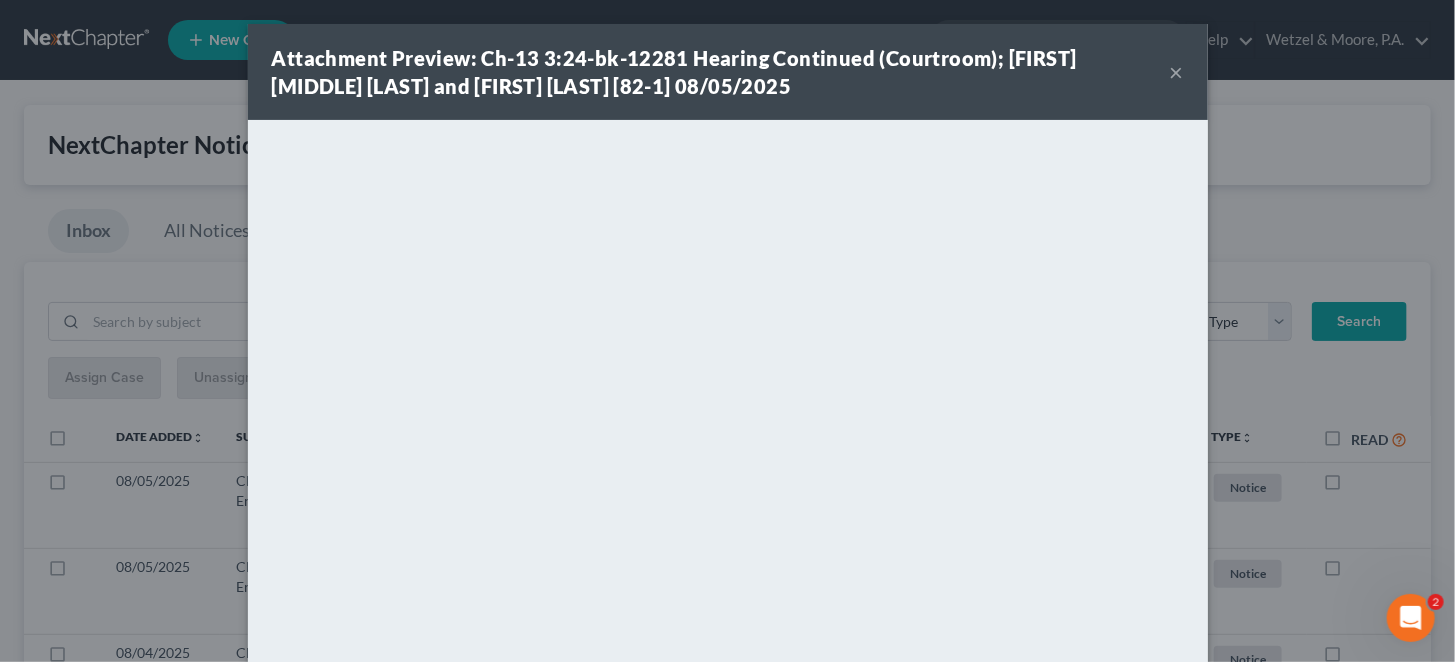 click on "×" at bounding box center [1177, 72] 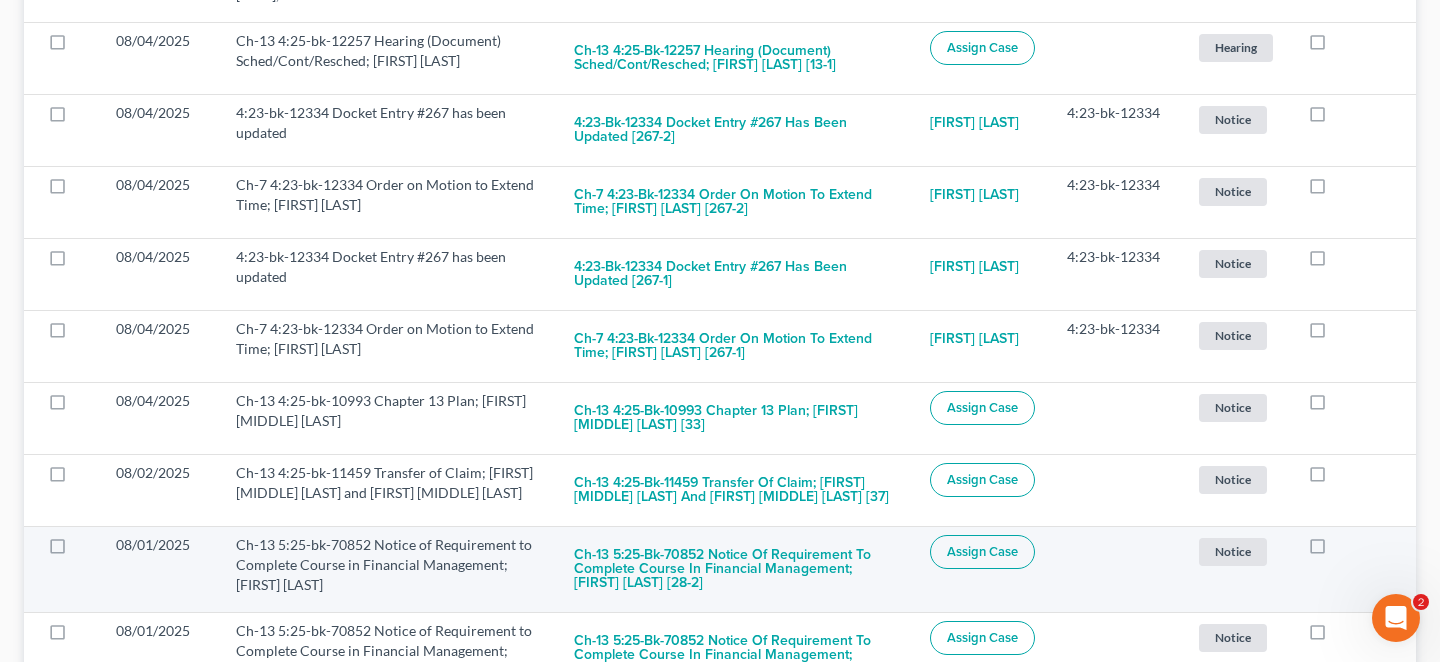 scroll, scrollTop: 1522, scrollLeft: 0, axis: vertical 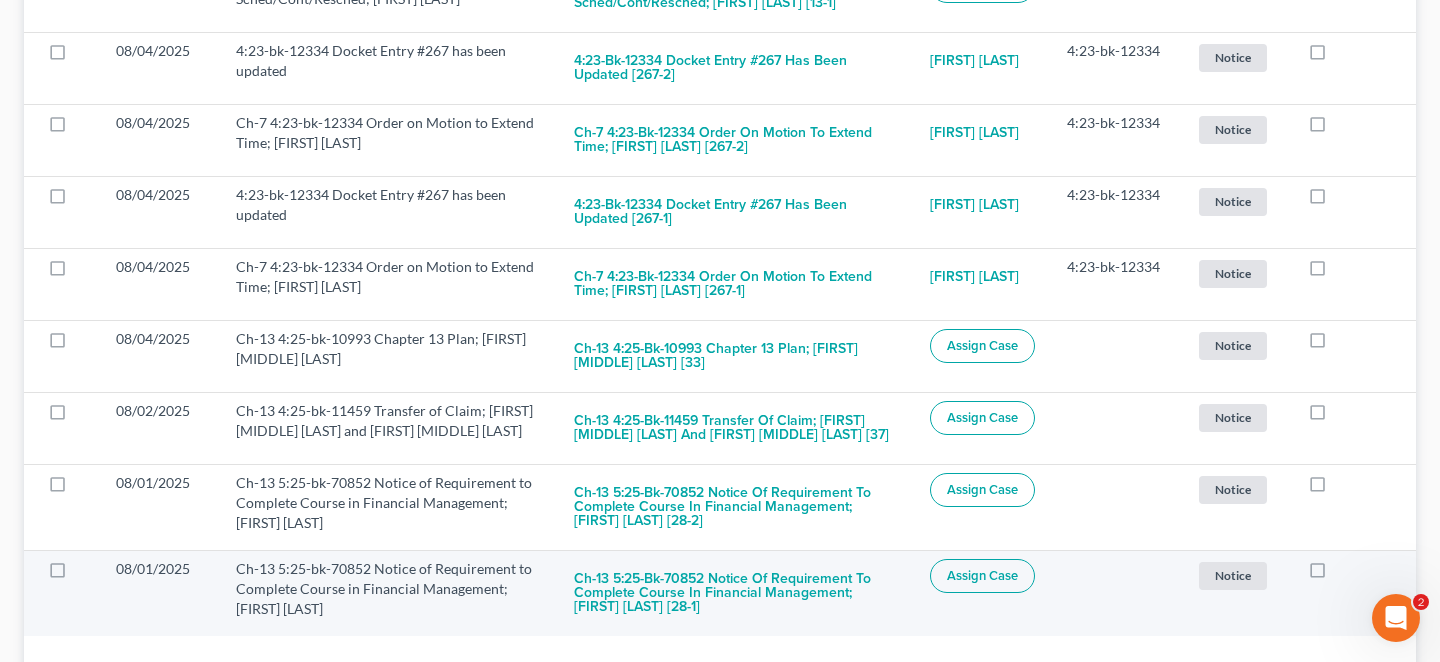 click at bounding box center (1336, 574) 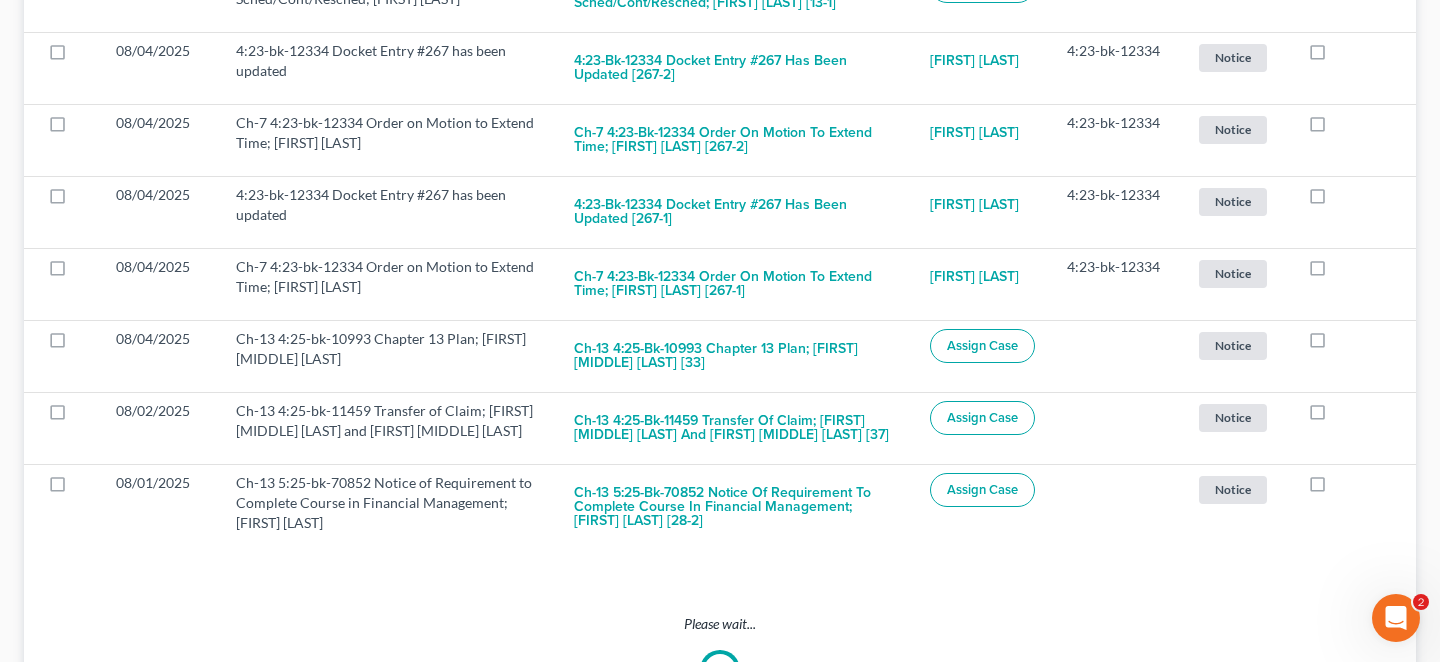 scroll, scrollTop: 1449, scrollLeft: 0, axis: vertical 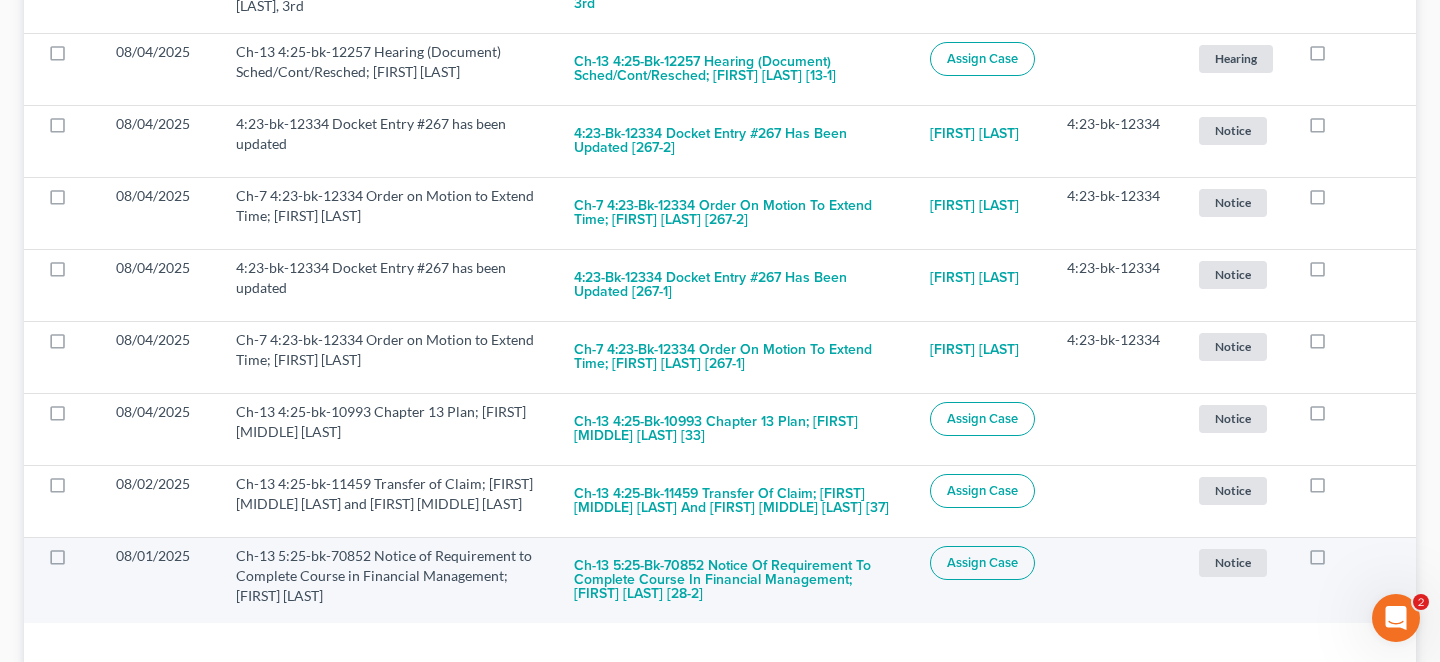click at bounding box center [1336, 561] 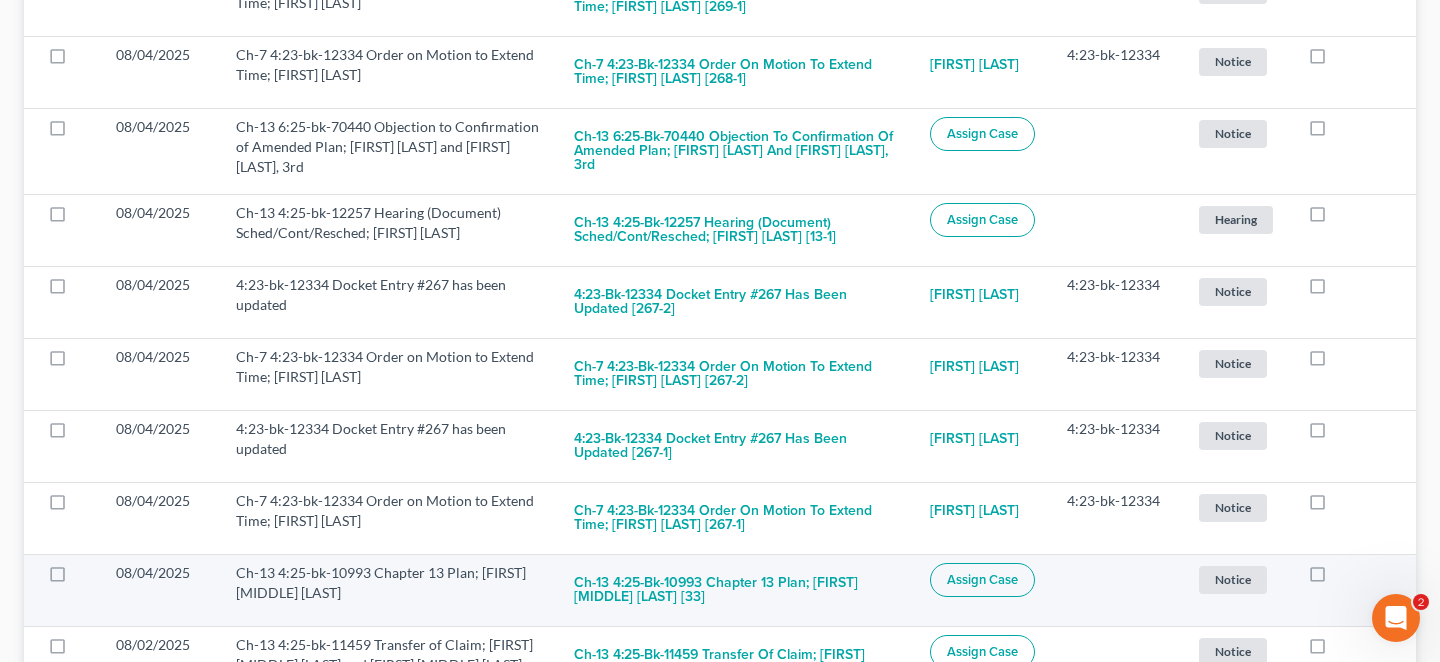 scroll, scrollTop: 1227, scrollLeft: 0, axis: vertical 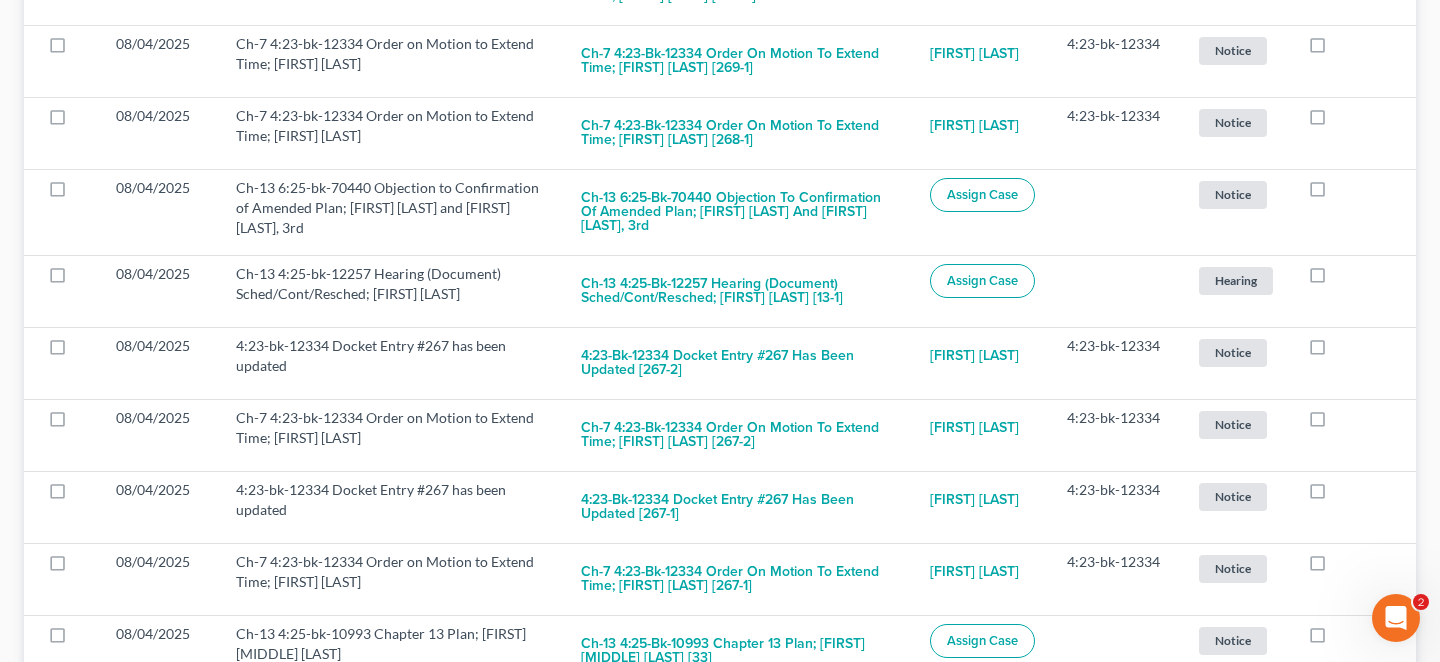 click at bounding box center [1336, 711] 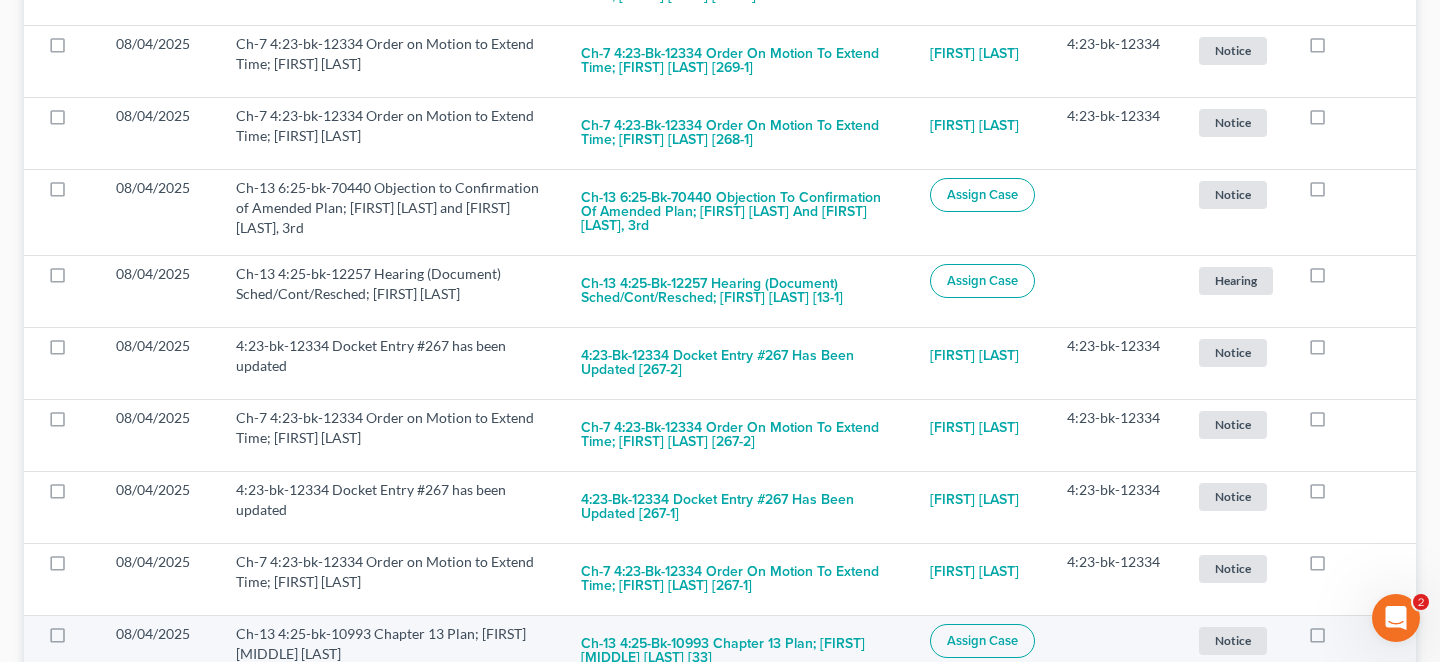 scroll, scrollTop: 1160, scrollLeft: 0, axis: vertical 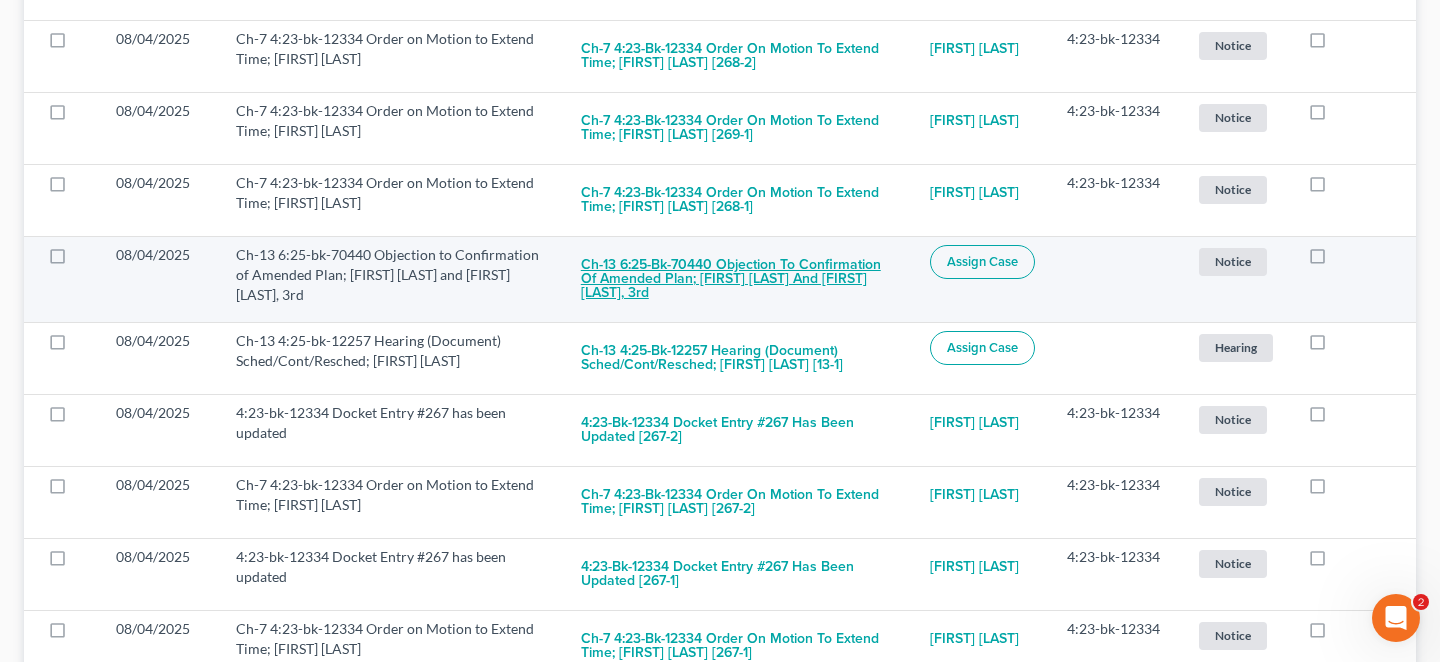 click on "Ch-13 6:25-bk-70440 Objection to Confirmation of Amended Plan; [FIRST] [LAST] and [FIRST] [LAST], 3rd" at bounding box center [739, 279] 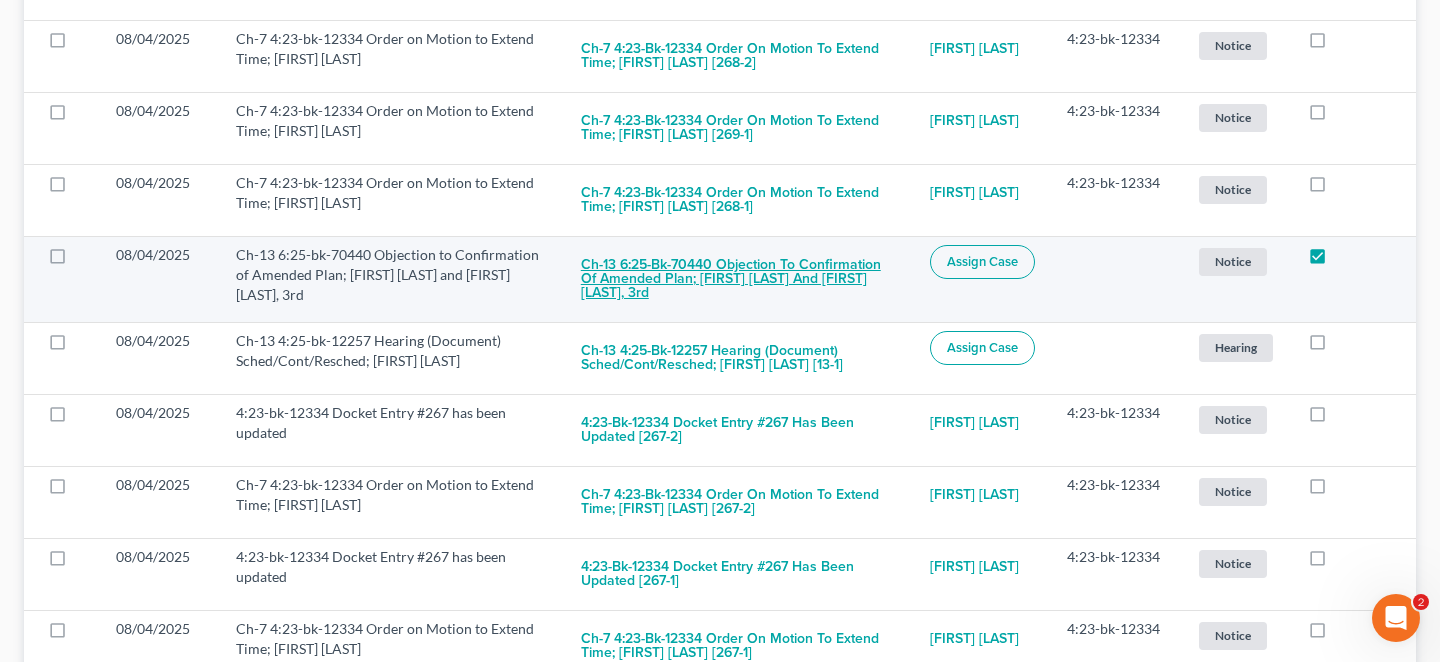 checkbox on "true" 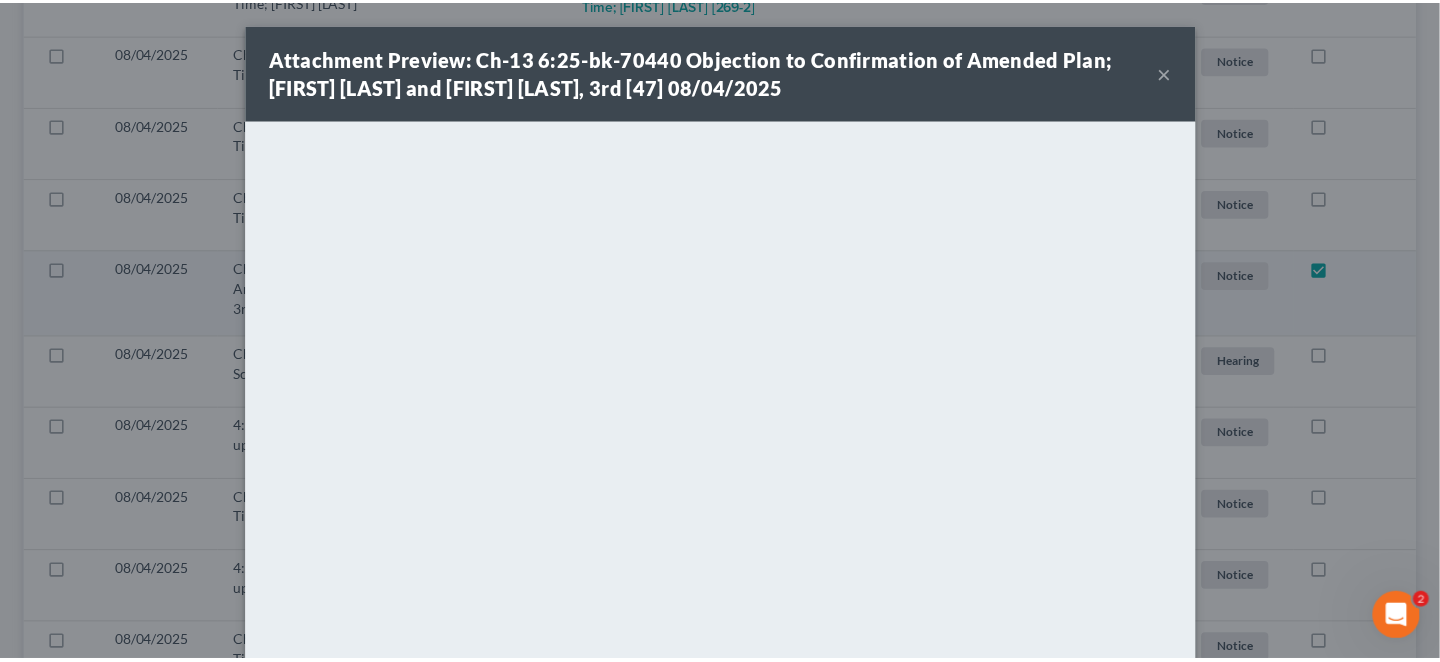 scroll, scrollTop: 1079, scrollLeft: 0, axis: vertical 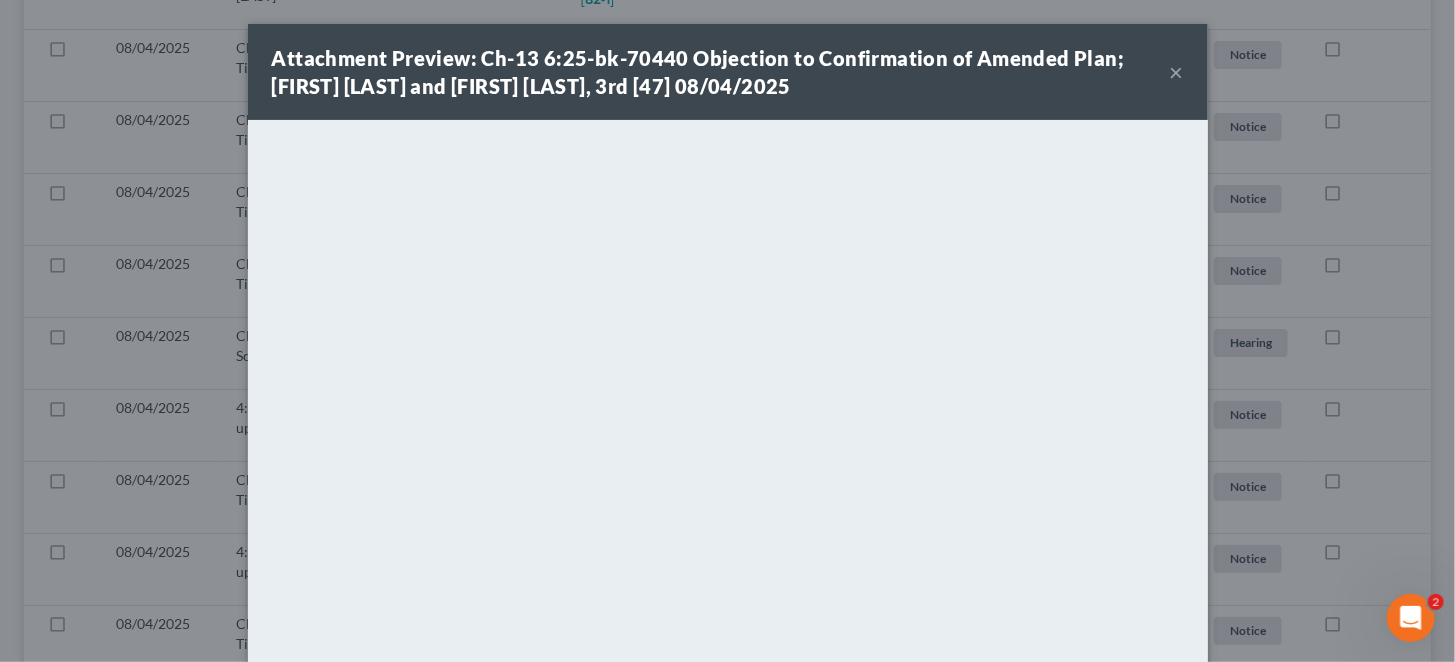 click on "×" at bounding box center (1177, 72) 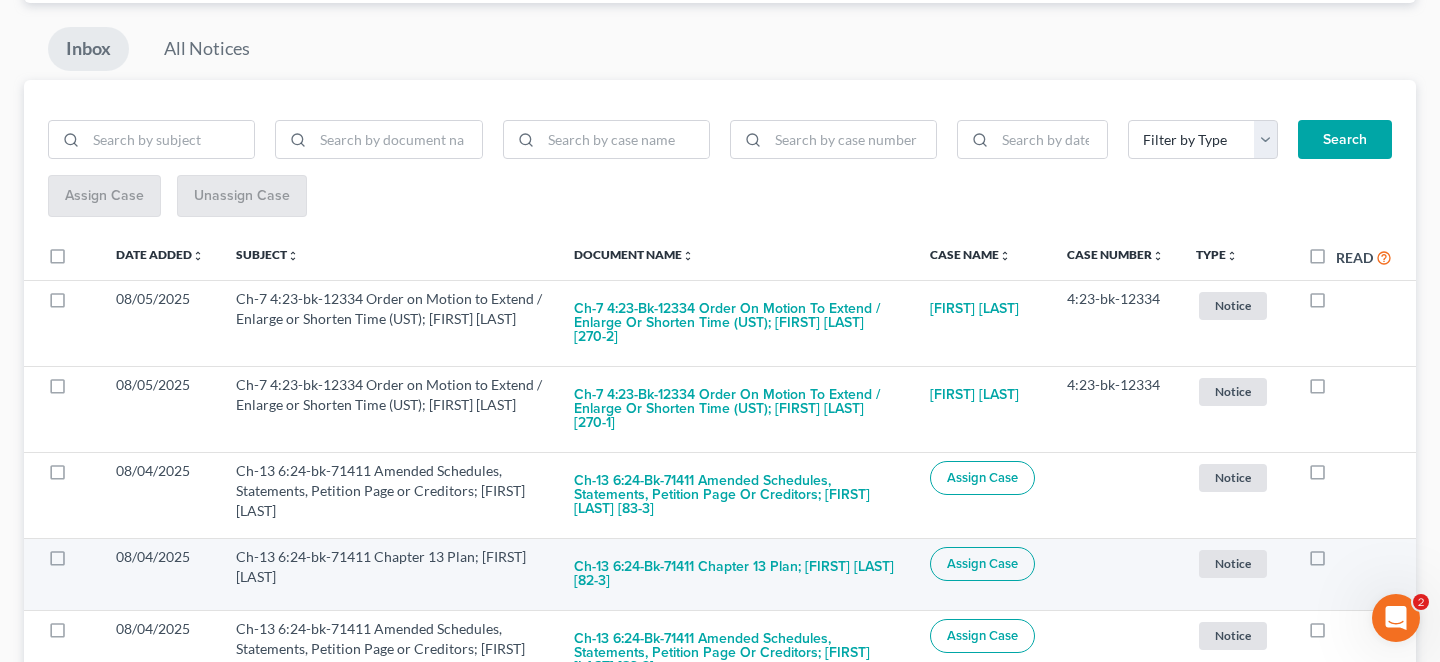 scroll, scrollTop: 145, scrollLeft: 0, axis: vertical 